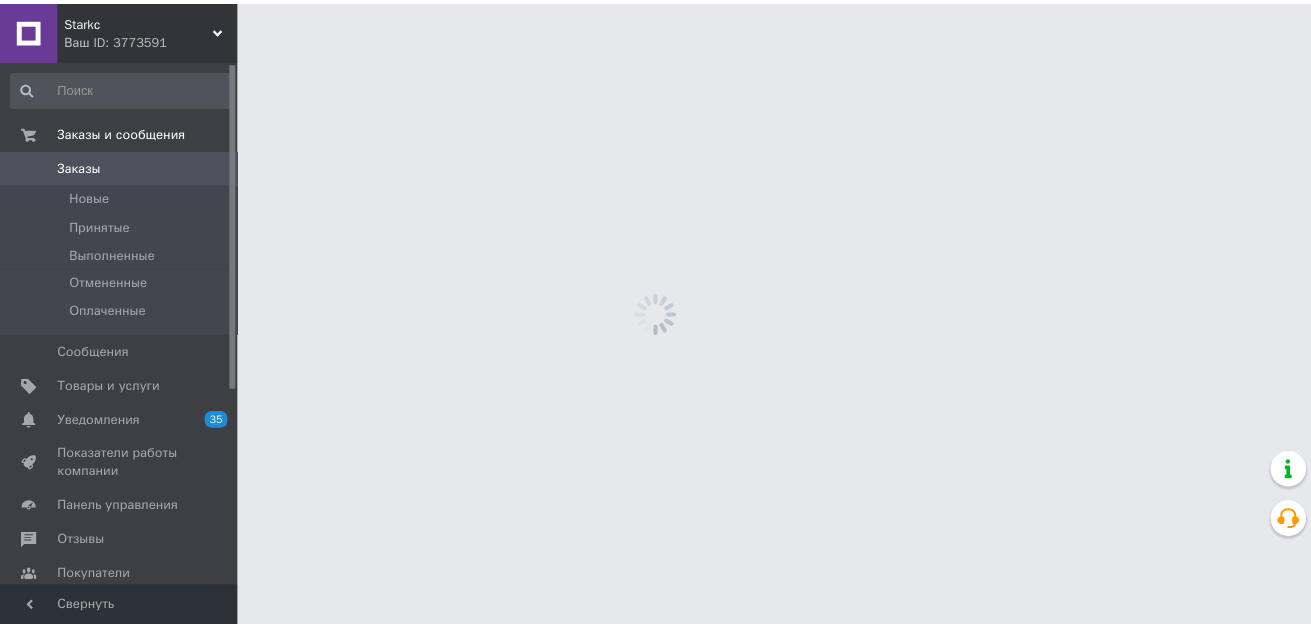 scroll, scrollTop: 0, scrollLeft: 0, axis: both 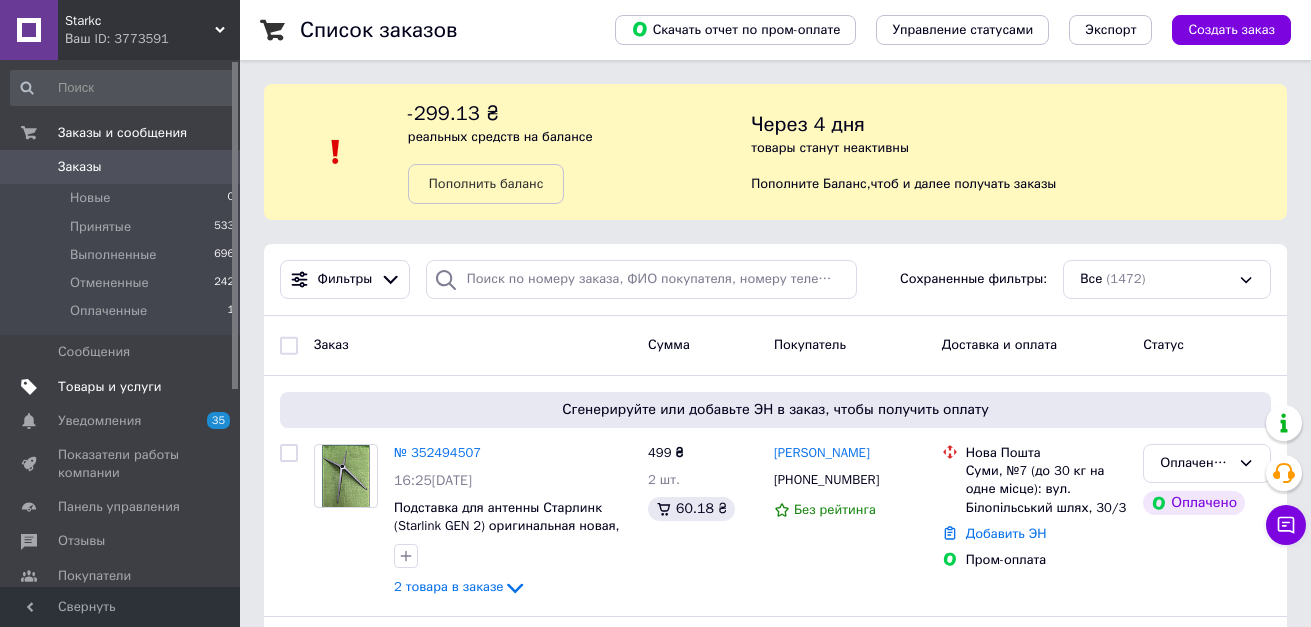 click on "Товары и услуги" at bounding box center (110, 387) 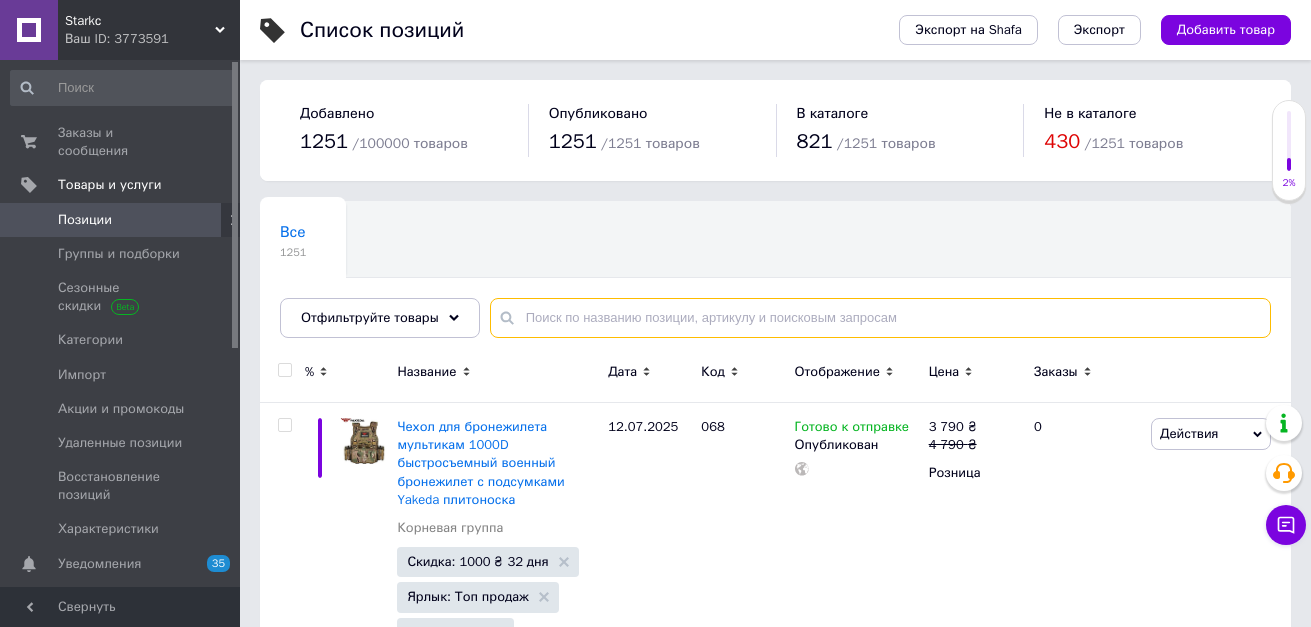 click at bounding box center (880, 318) 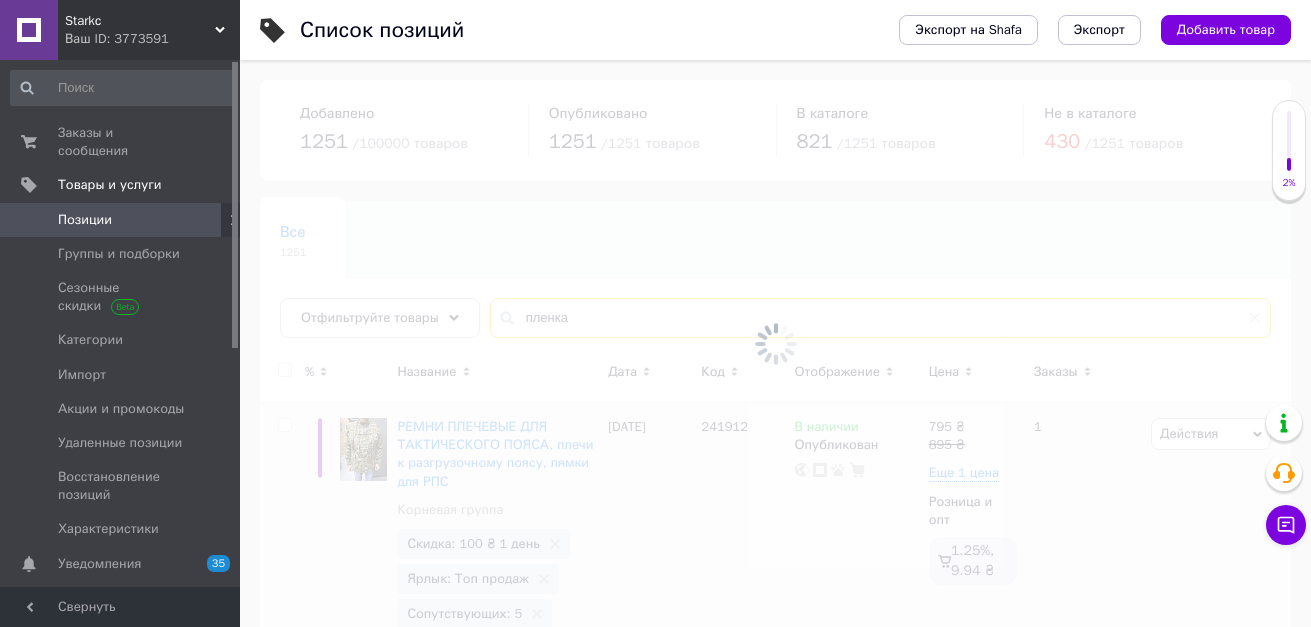 type on "пленка" 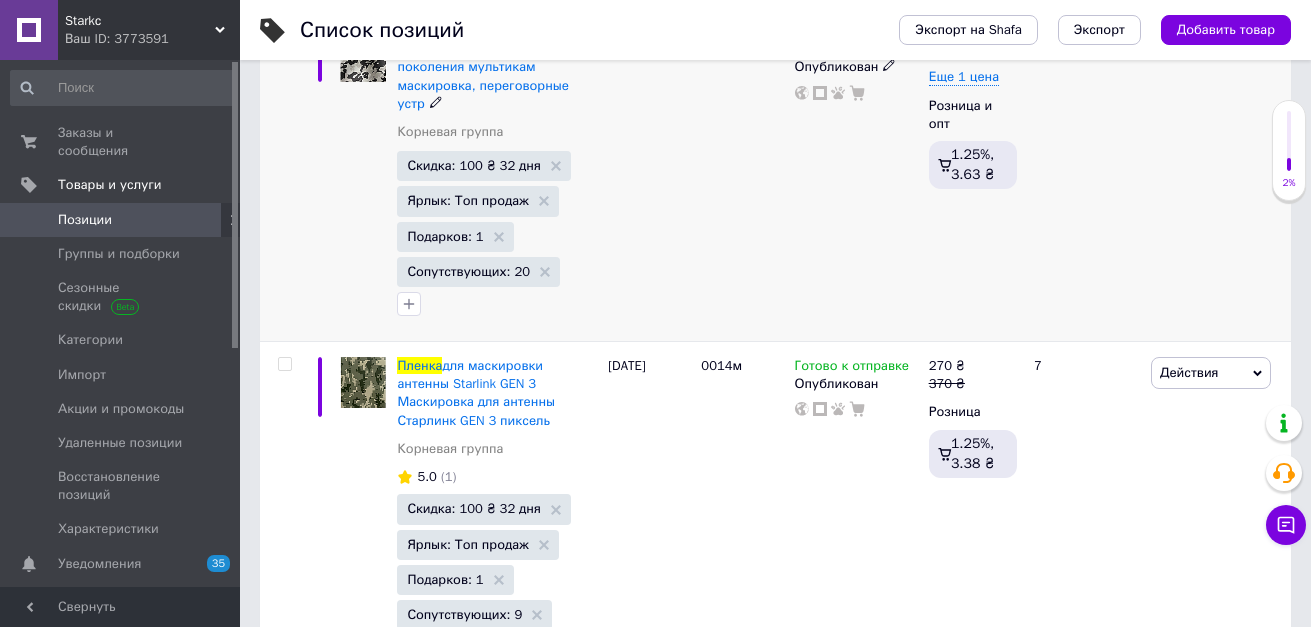 scroll, scrollTop: 400, scrollLeft: 0, axis: vertical 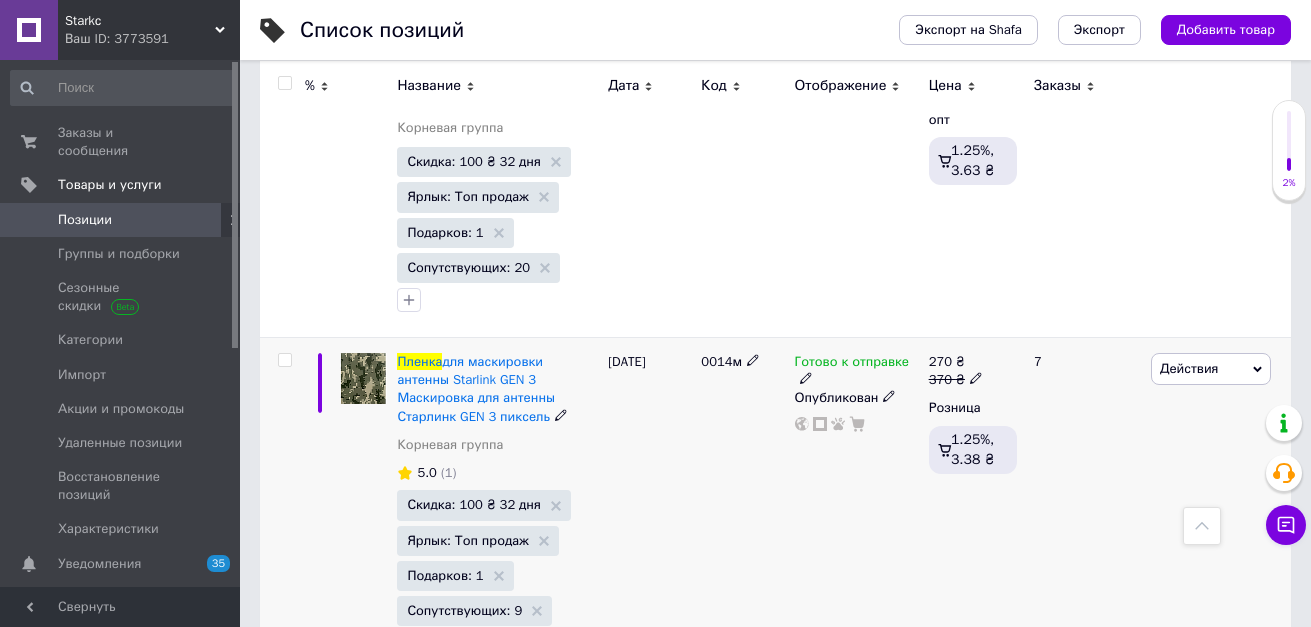 click 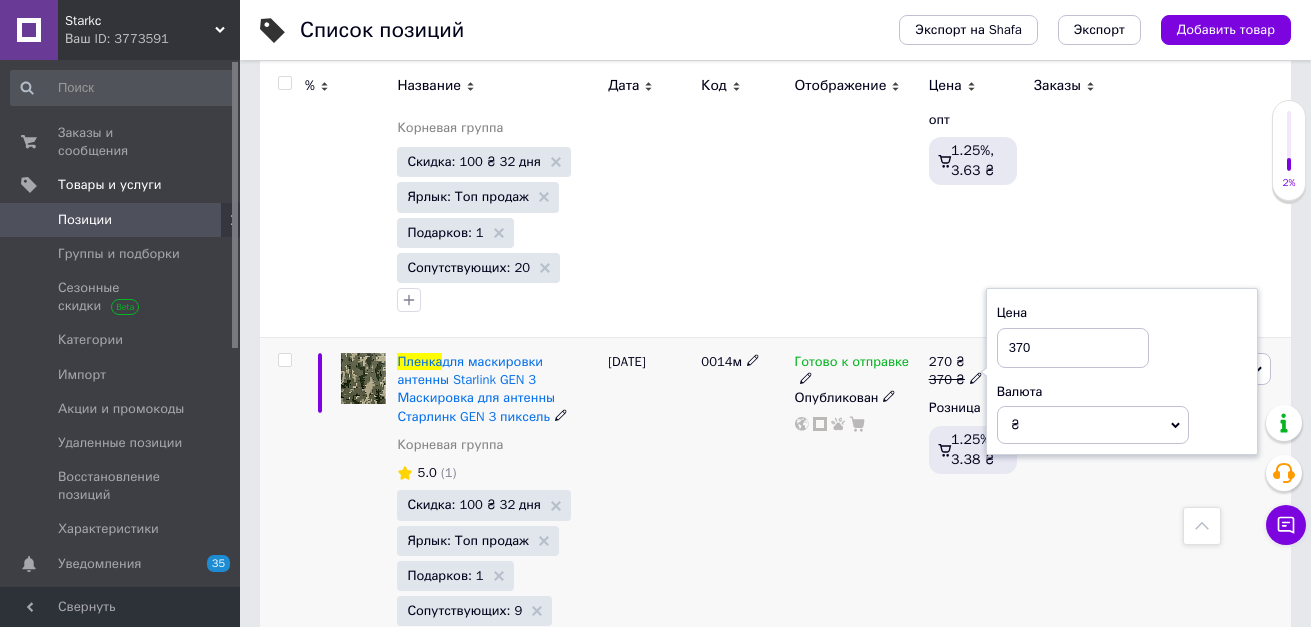 drag, startPoint x: 1032, startPoint y: 323, endPoint x: 1016, endPoint y: 329, distance: 17.088007 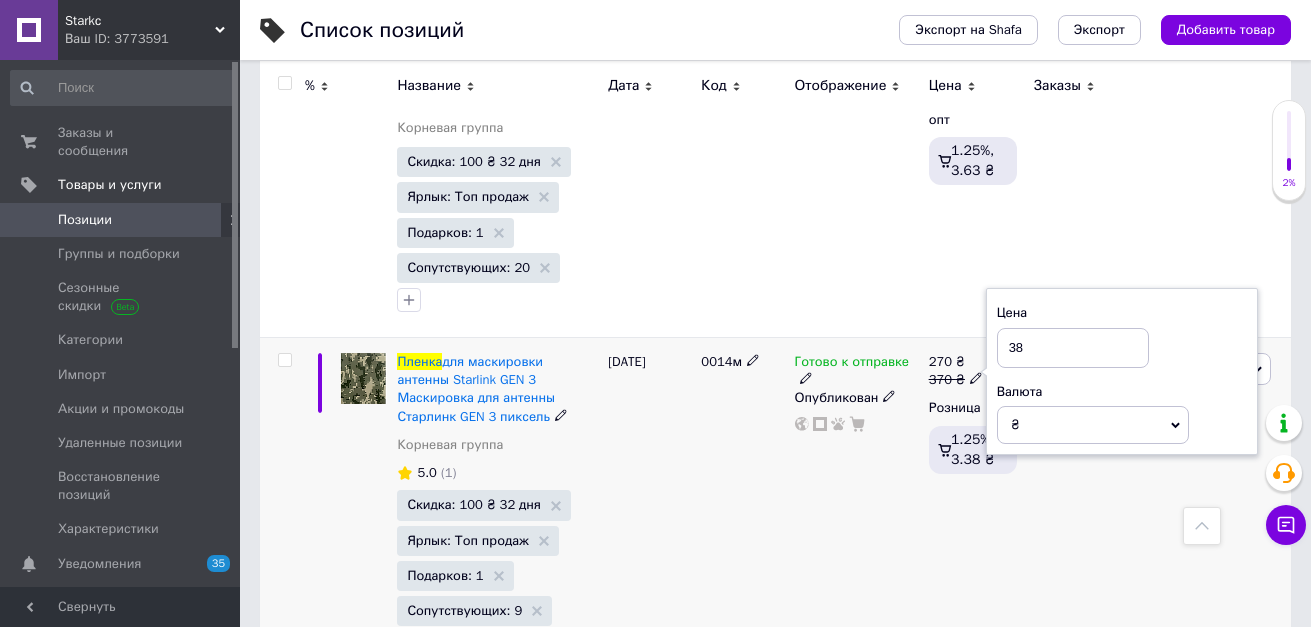 type on "385" 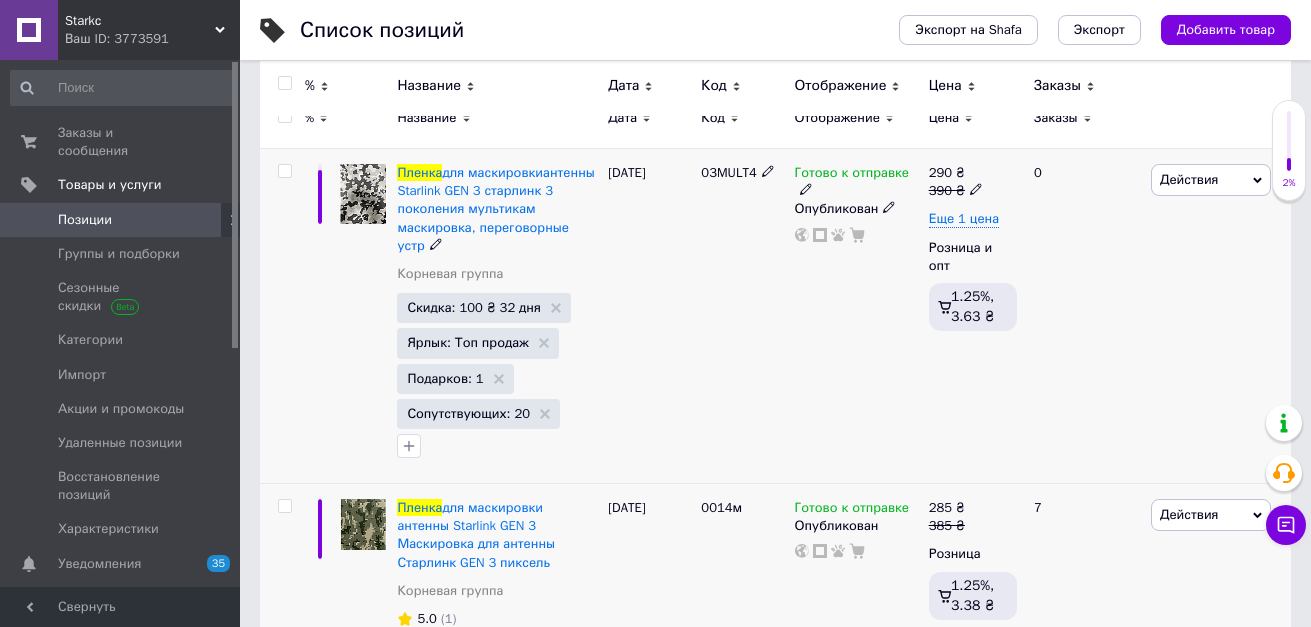 scroll, scrollTop: 0, scrollLeft: 0, axis: both 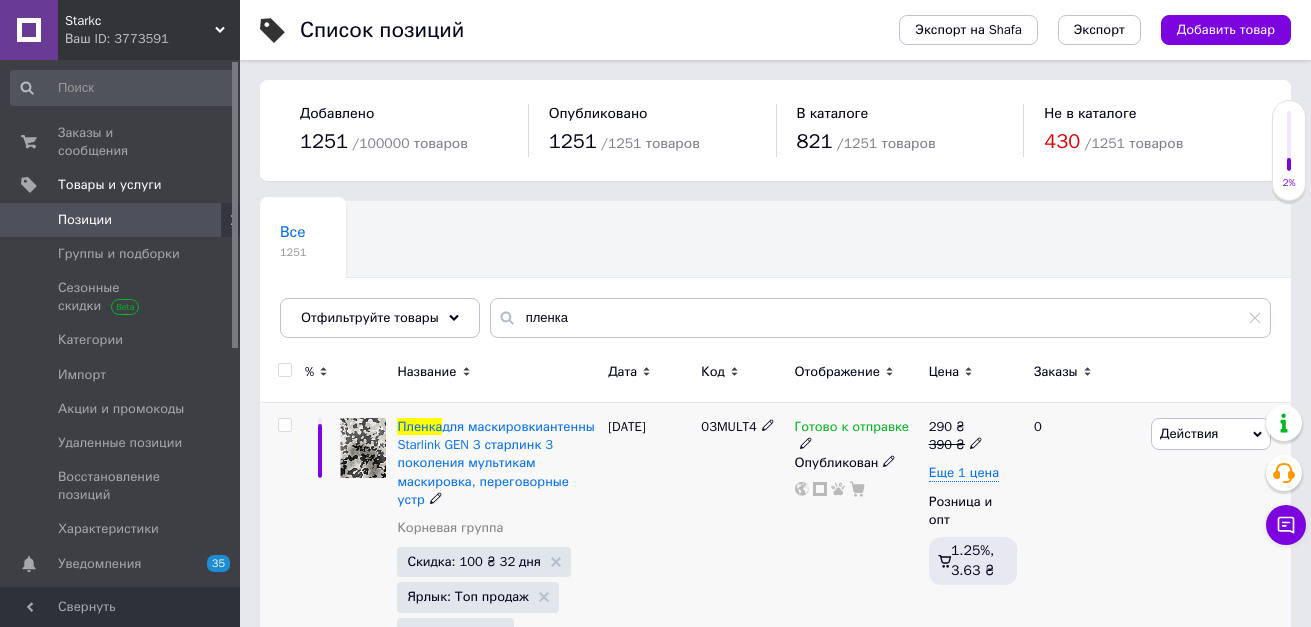 click 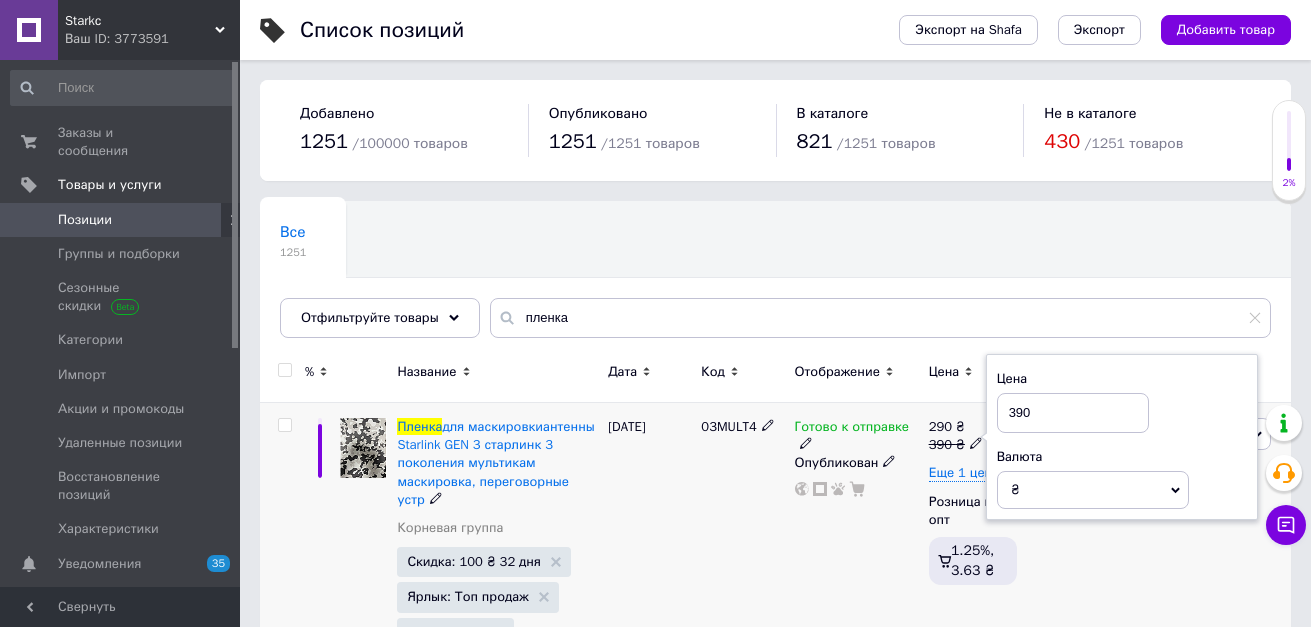 drag, startPoint x: 1028, startPoint y: 410, endPoint x: 1007, endPoint y: 410, distance: 21 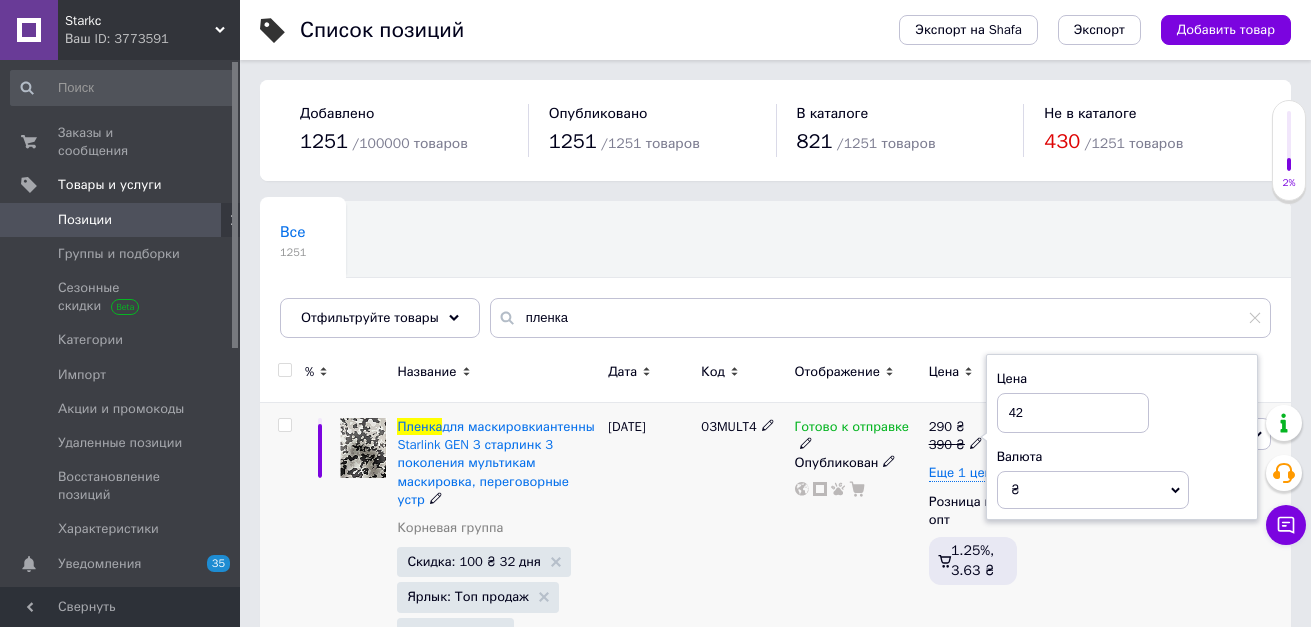 type on "429" 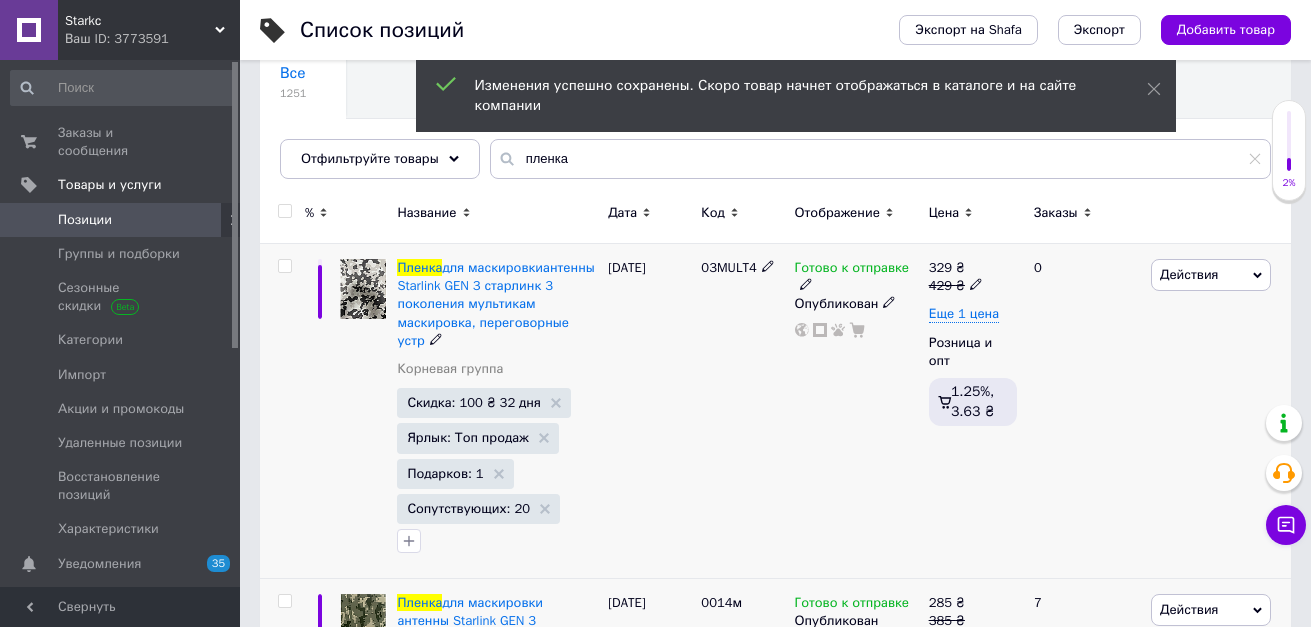 scroll, scrollTop: 300, scrollLeft: 0, axis: vertical 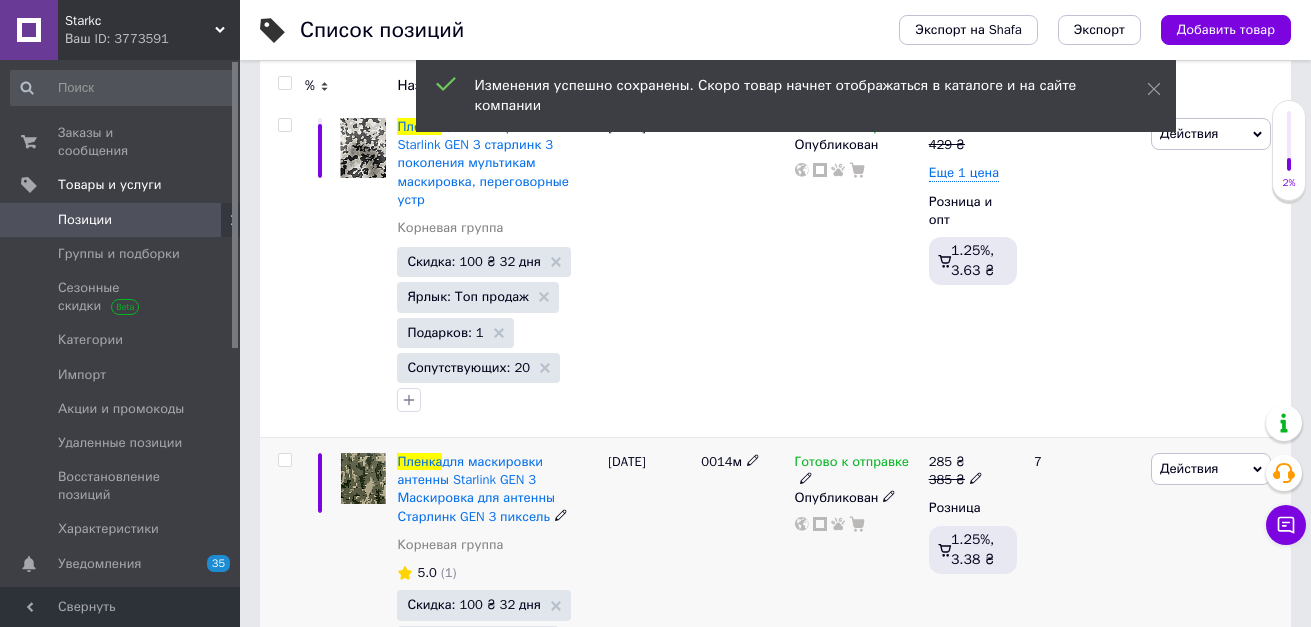 click 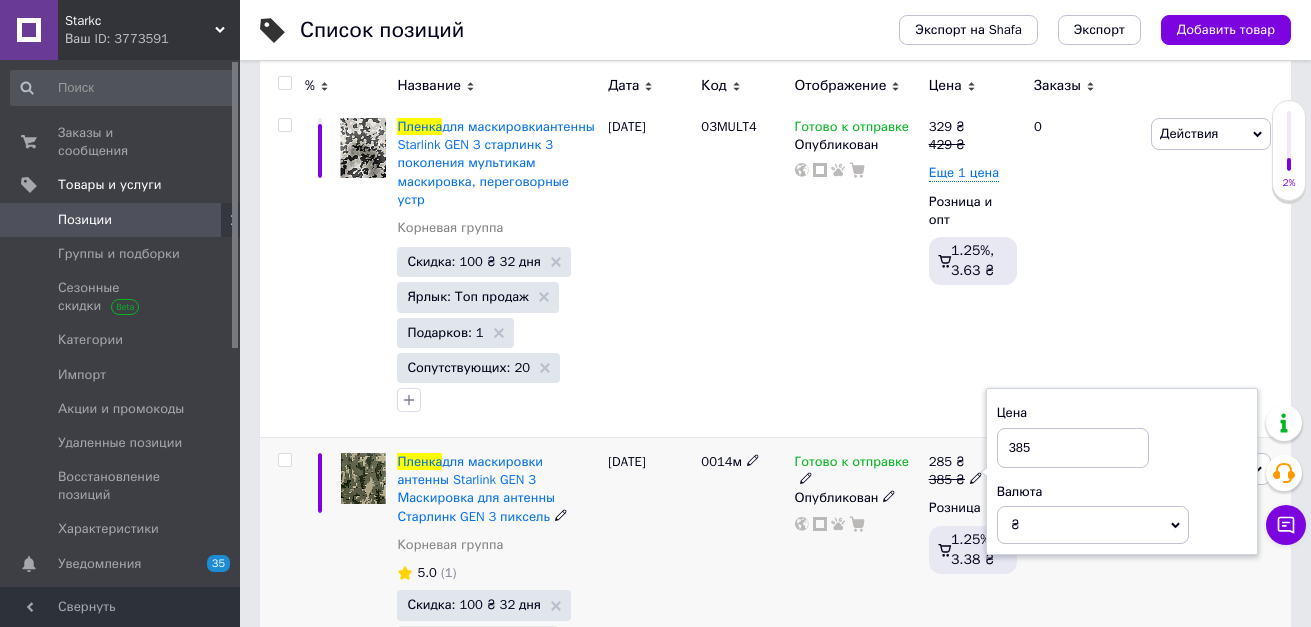 drag, startPoint x: 1030, startPoint y: 427, endPoint x: 989, endPoint y: 428, distance: 41.01219 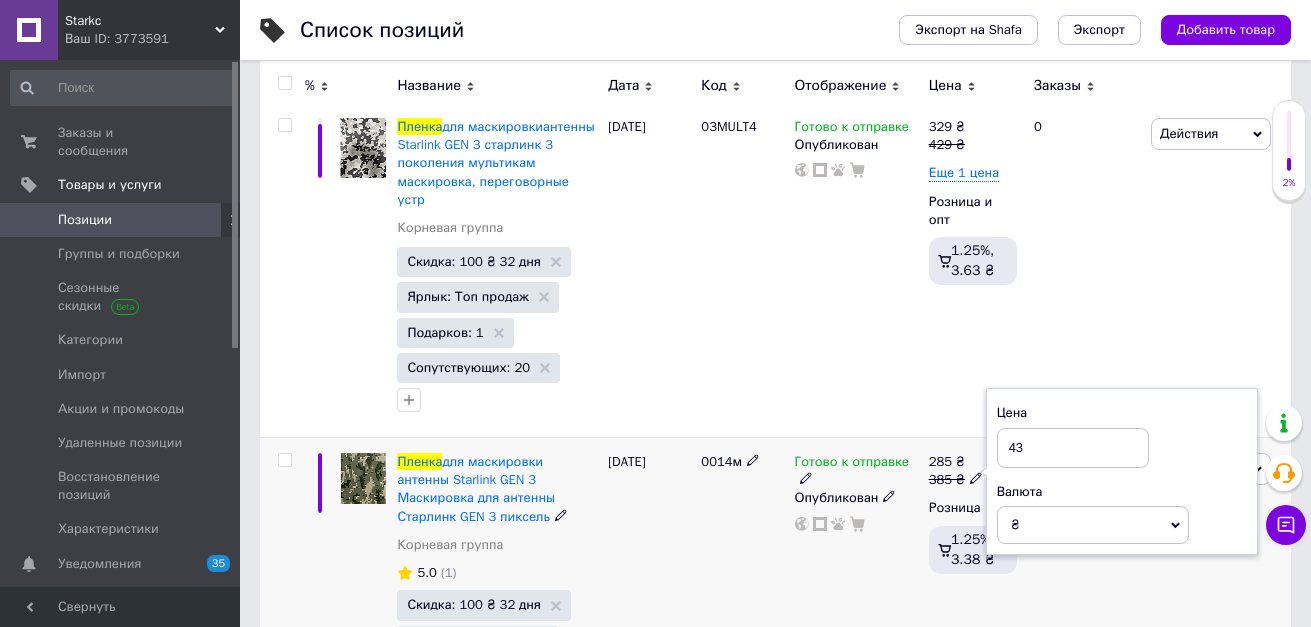 type on "435" 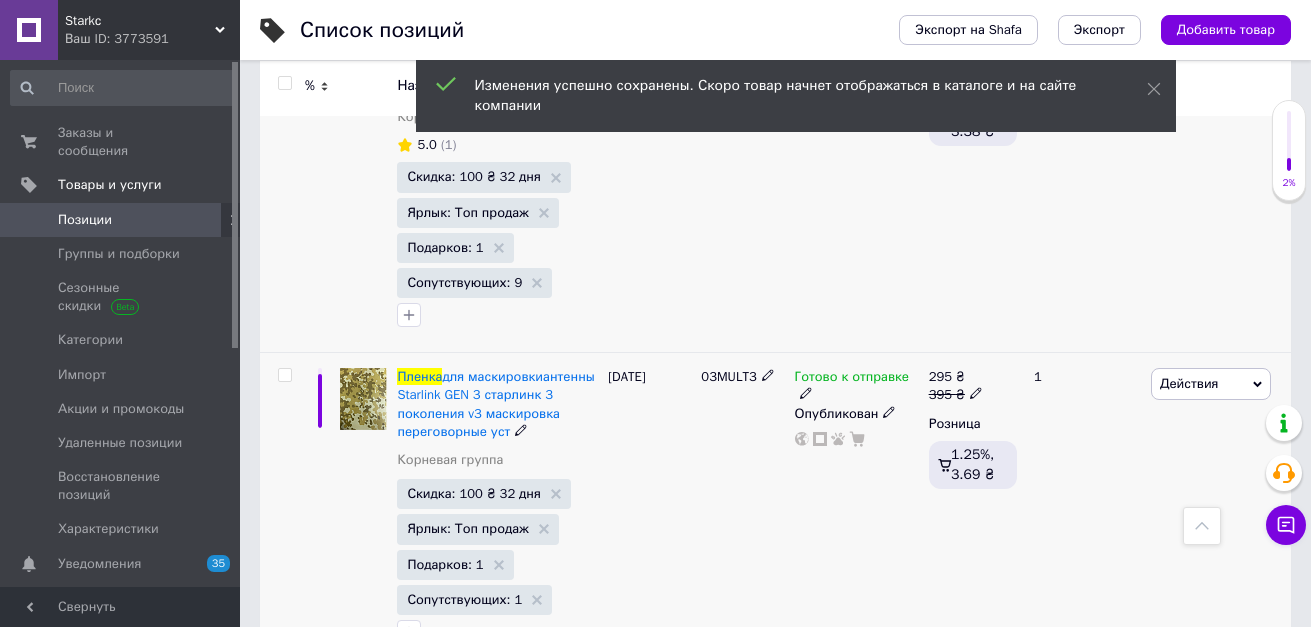 scroll, scrollTop: 754, scrollLeft: 0, axis: vertical 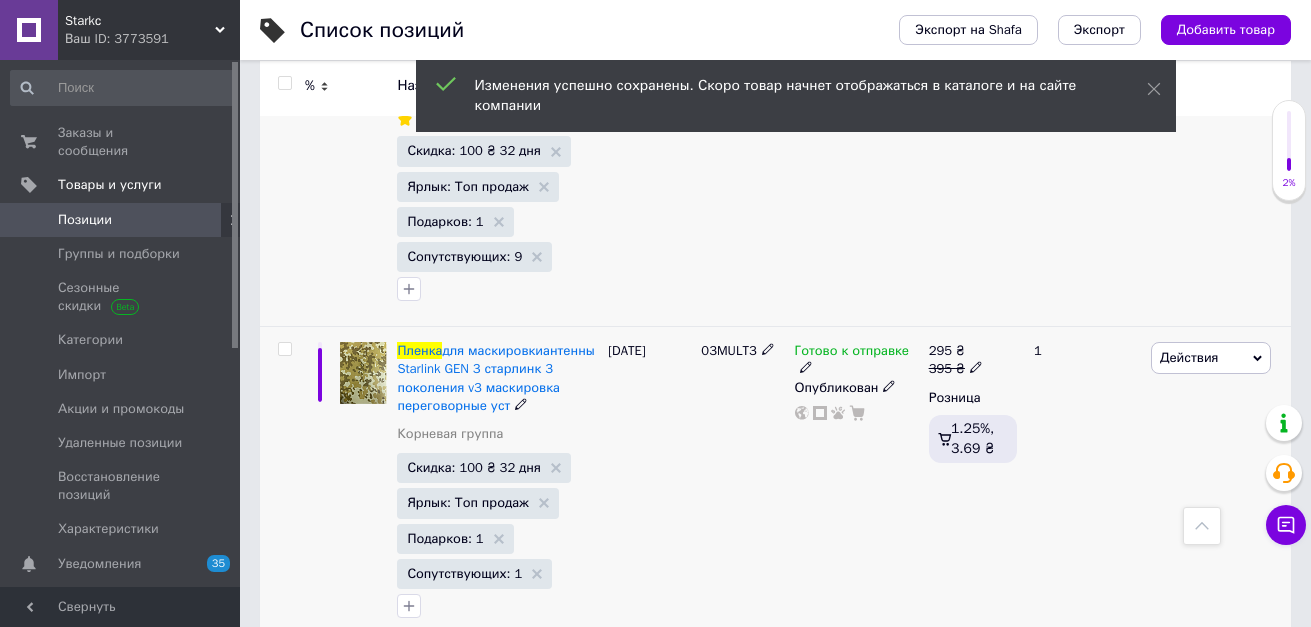 click 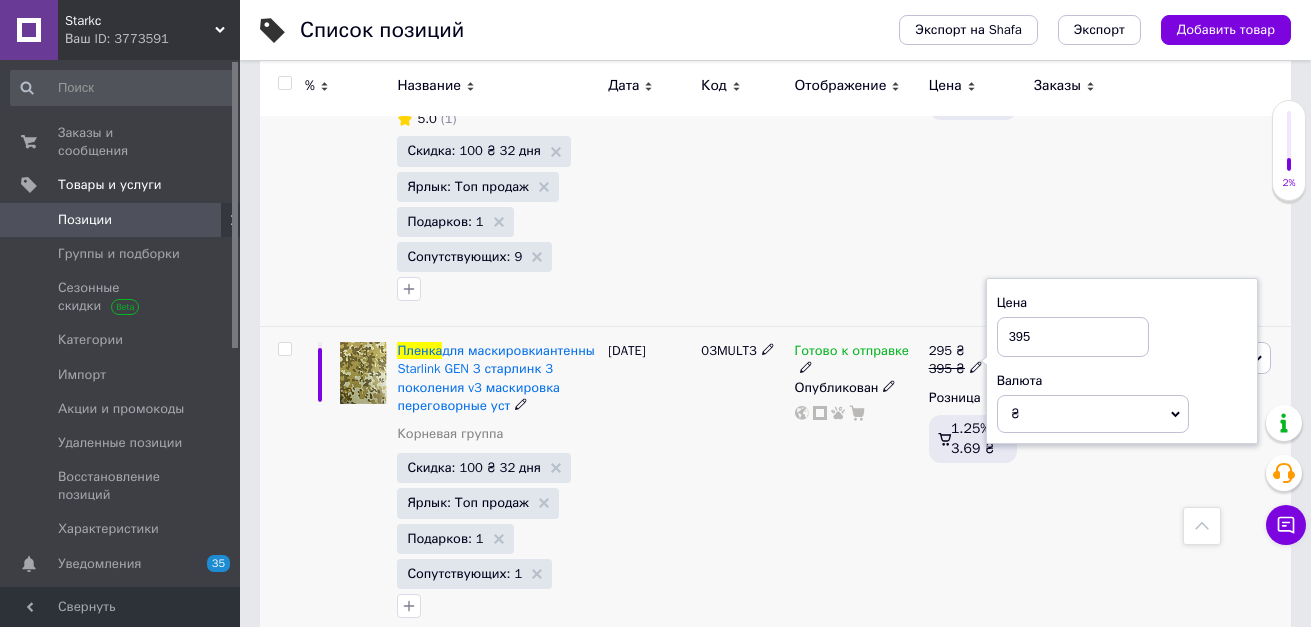 drag, startPoint x: 1039, startPoint y: 301, endPoint x: 991, endPoint y: 299, distance: 48.04165 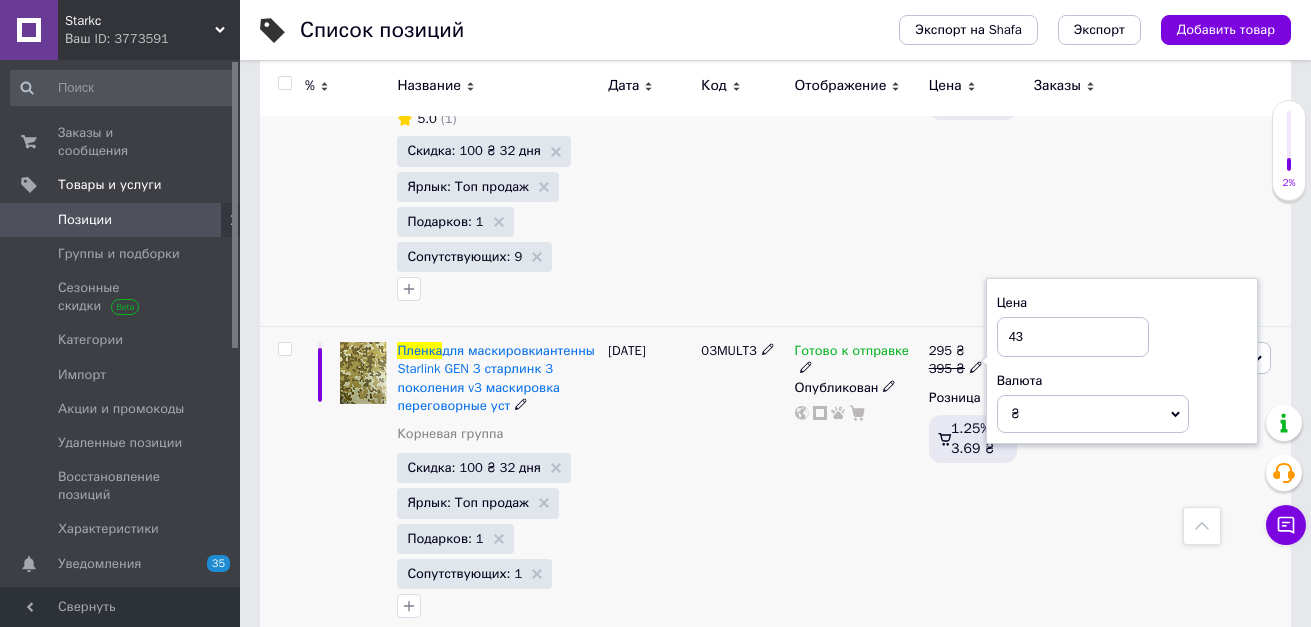 type on "438" 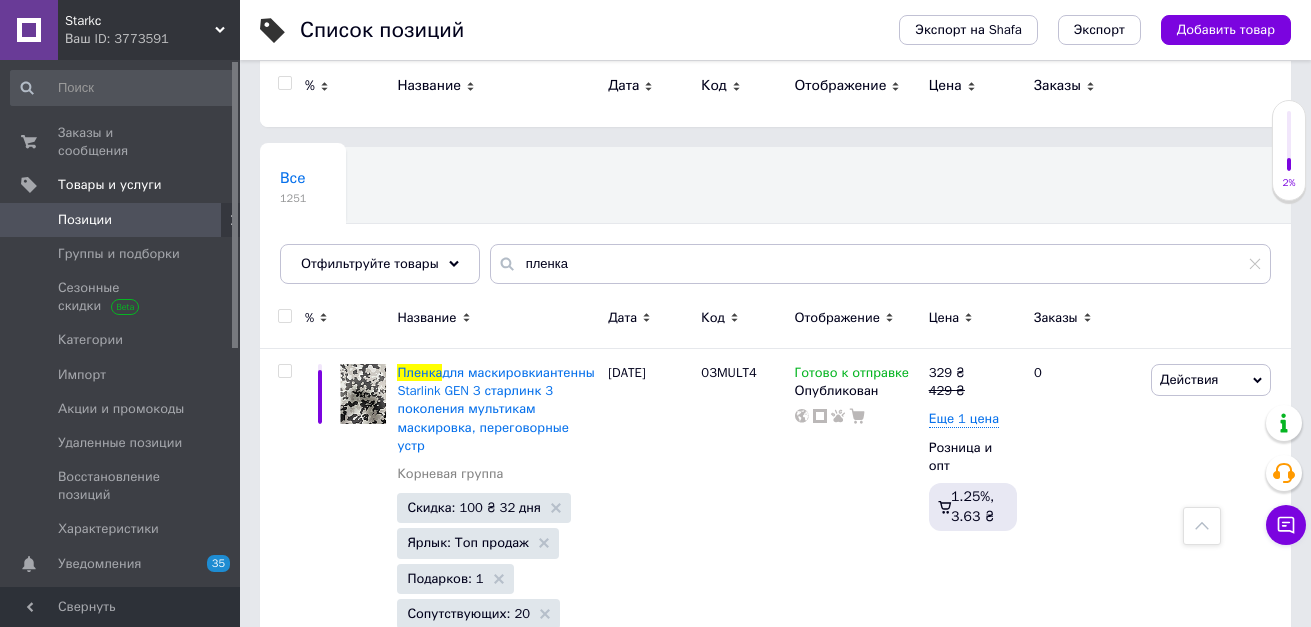 scroll, scrollTop: 0, scrollLeft: 0, axis: both 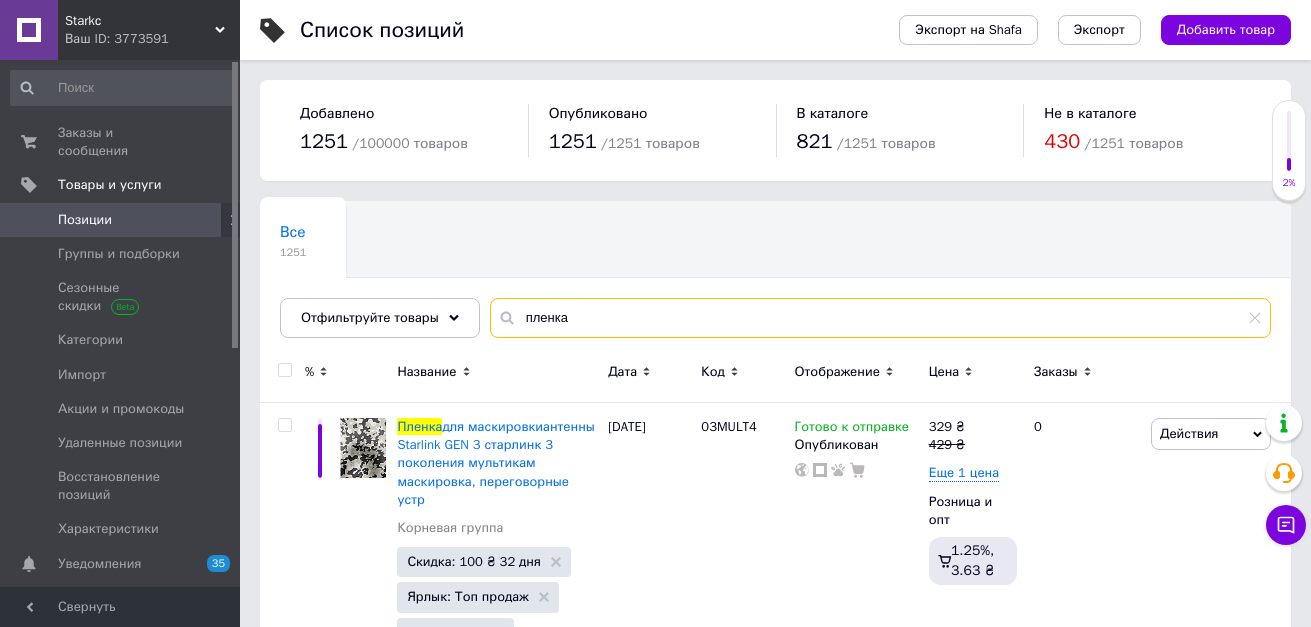 drag, startPoint x: 569, startPoint y: 314, endPoint x: 495, endPoint y: 311, distance: 74.06078 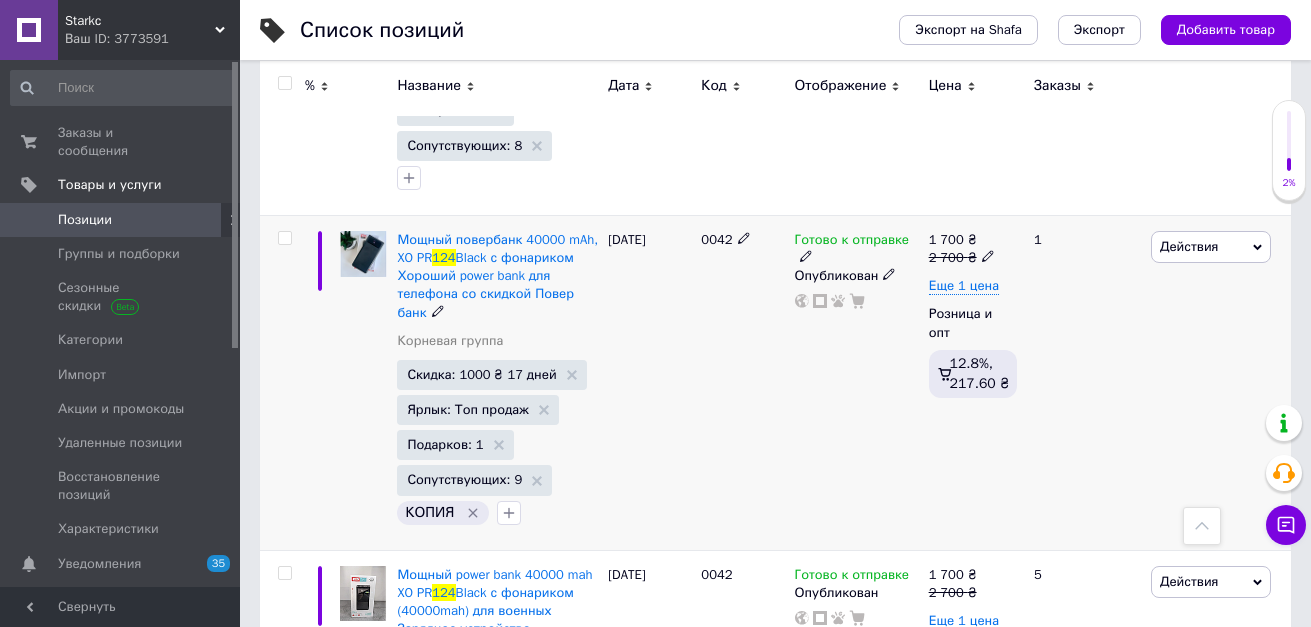 scroll, scrollTop: 500, scrollLeft: 0, axis: vertical 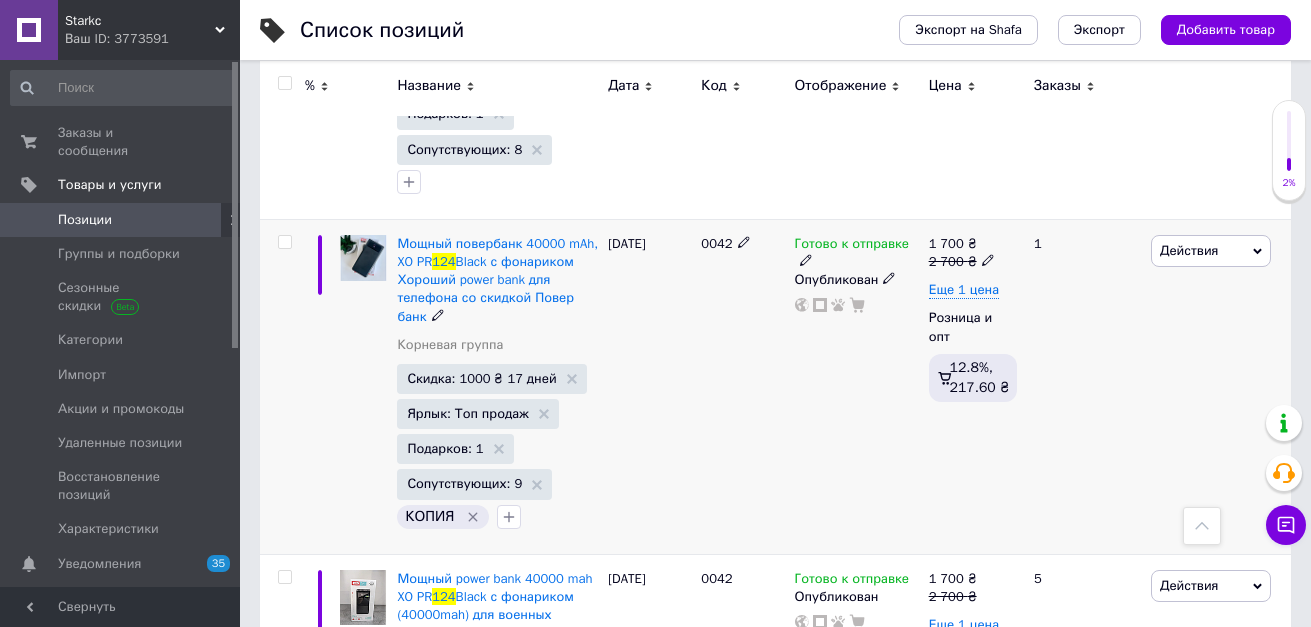 type on "124" 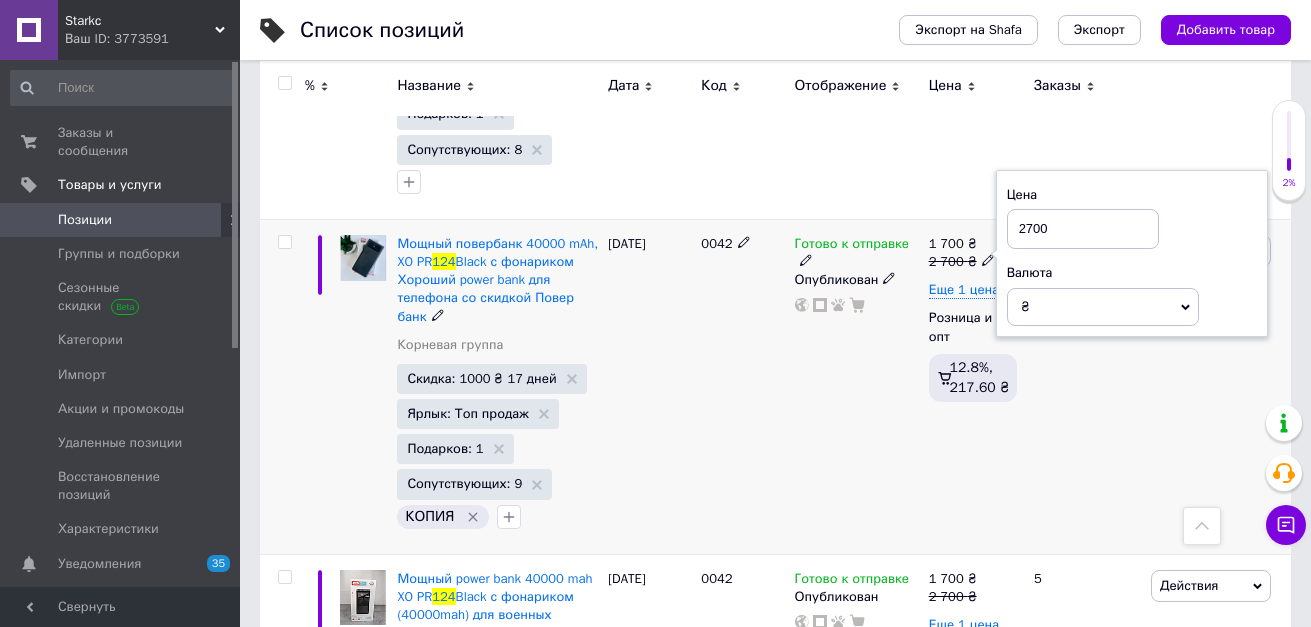 drag, startPoint x: 1052, startPoint y: 225, endPoint x: 1018, endPoint y: 225, distance: 34 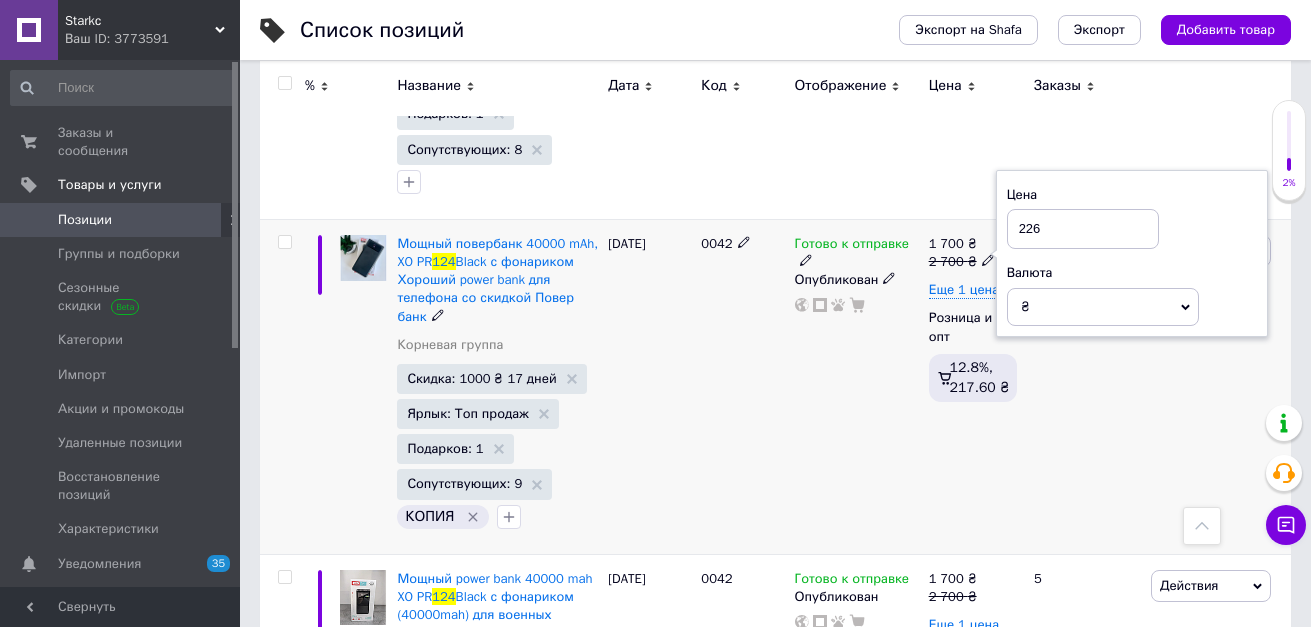 type on "2260" 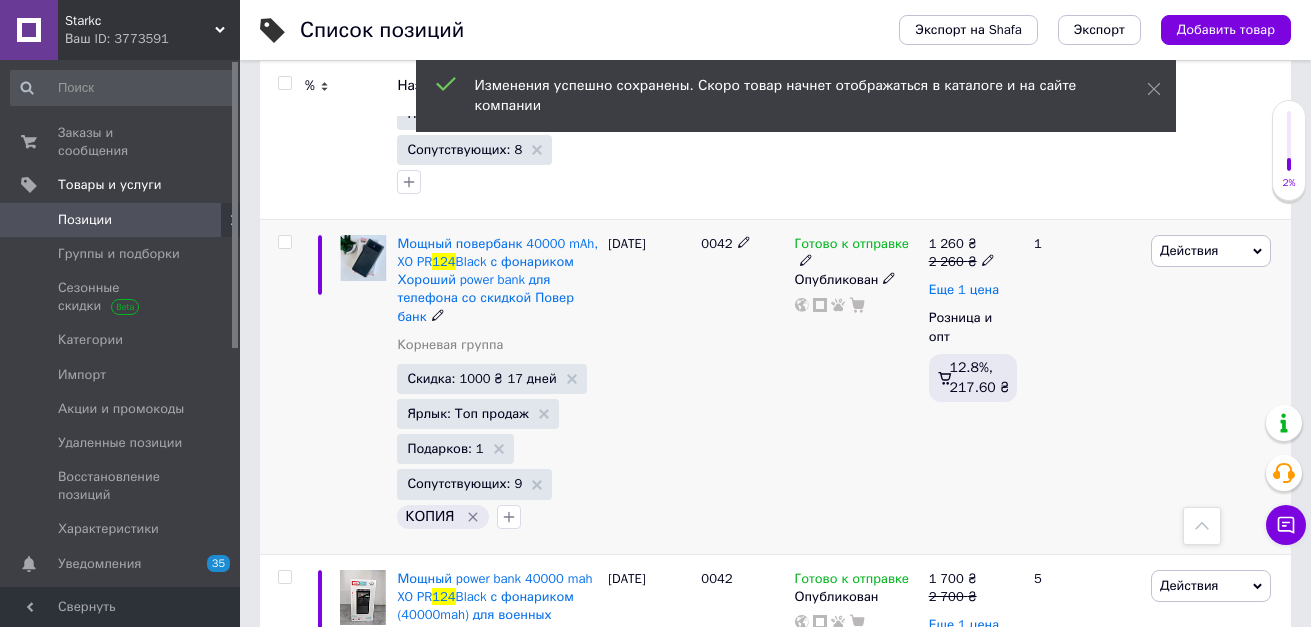 click on "Еще 1 цена" at bounding box center (964, 290) 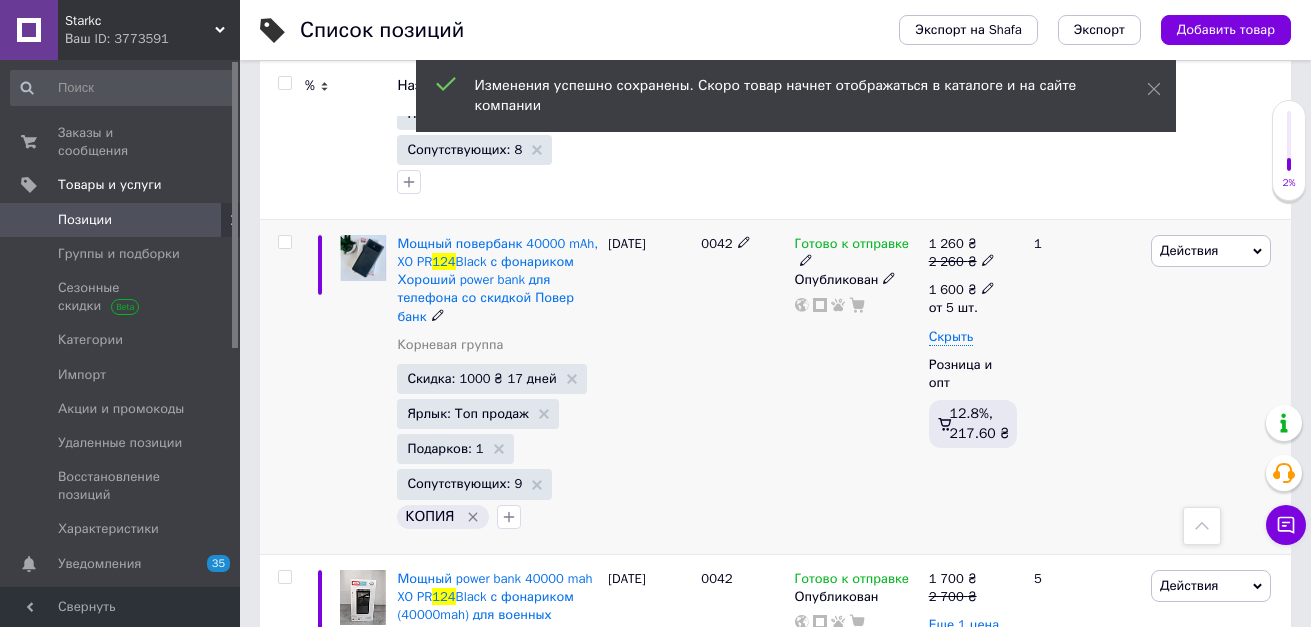 click 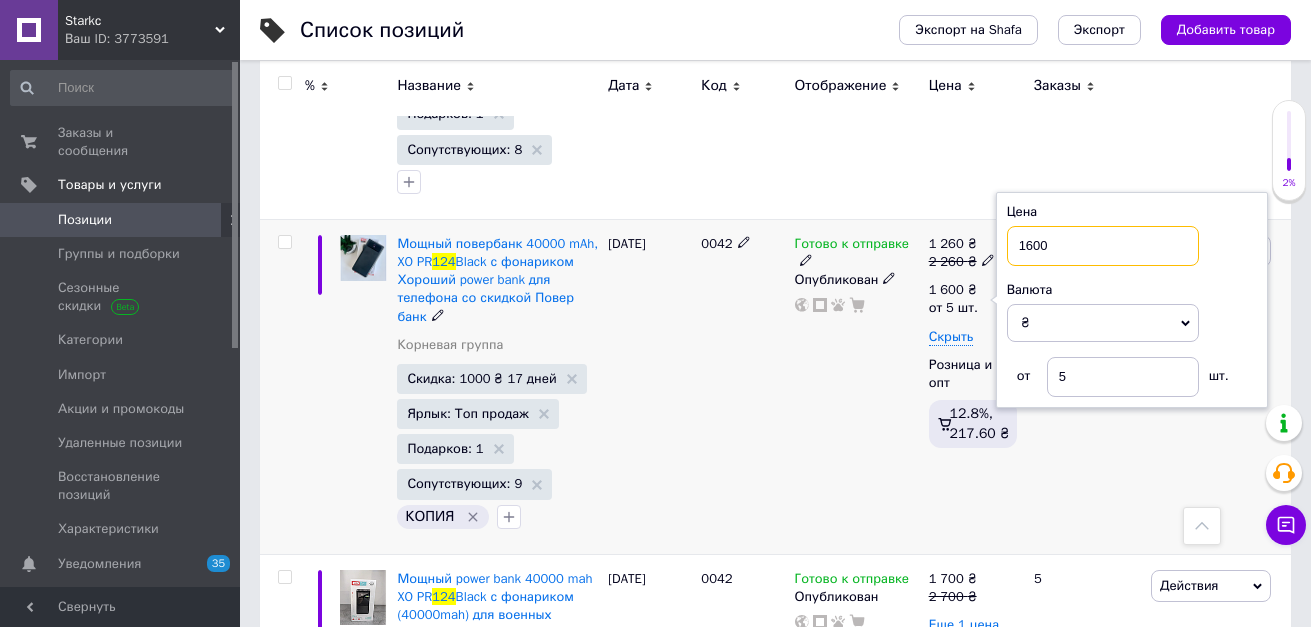 click on "1600" at bounding box center [1103, 246] 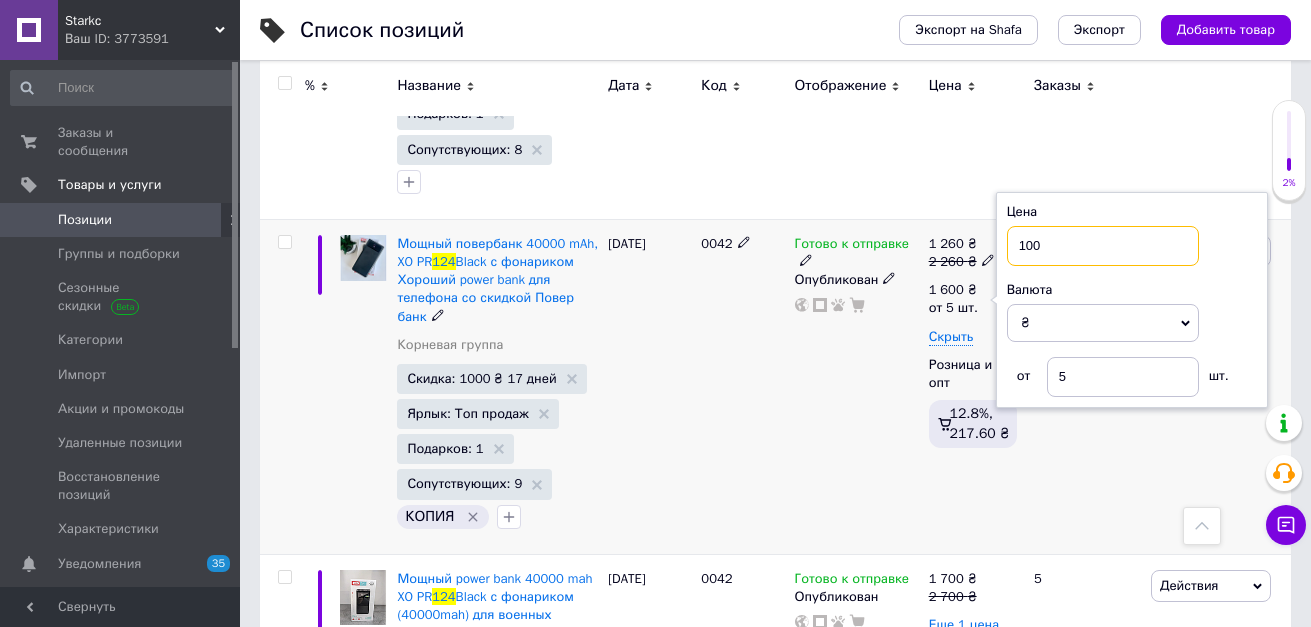 type on "1200" 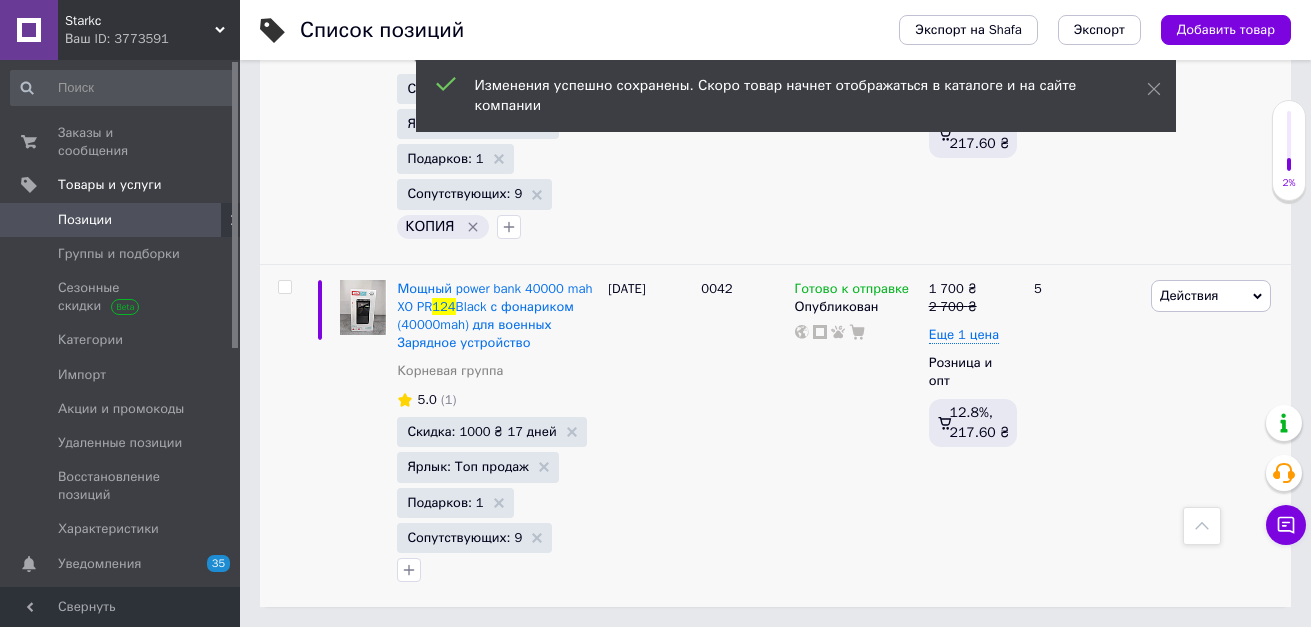 scroll, scrollTop: 772, scrollLeft: 0, axis: vertical 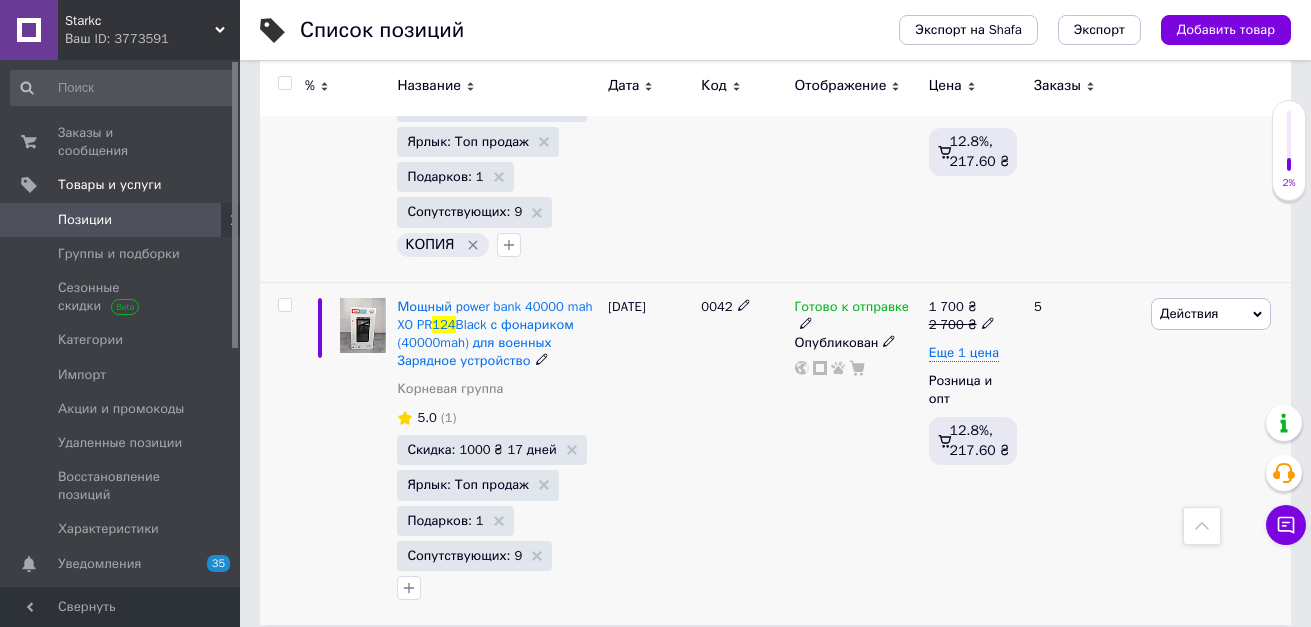 click 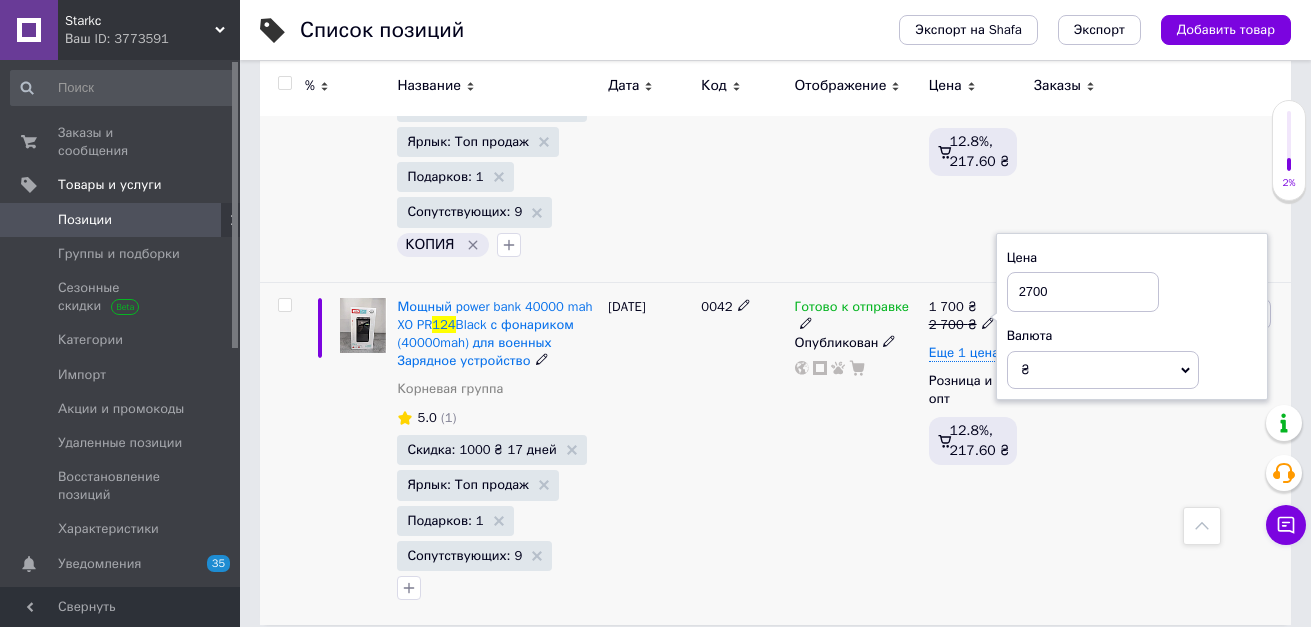 drag, startPoint x: 1053, startPoint y: 276, endPoint x: 1025, endPoint y: 274, distance: 28.071337 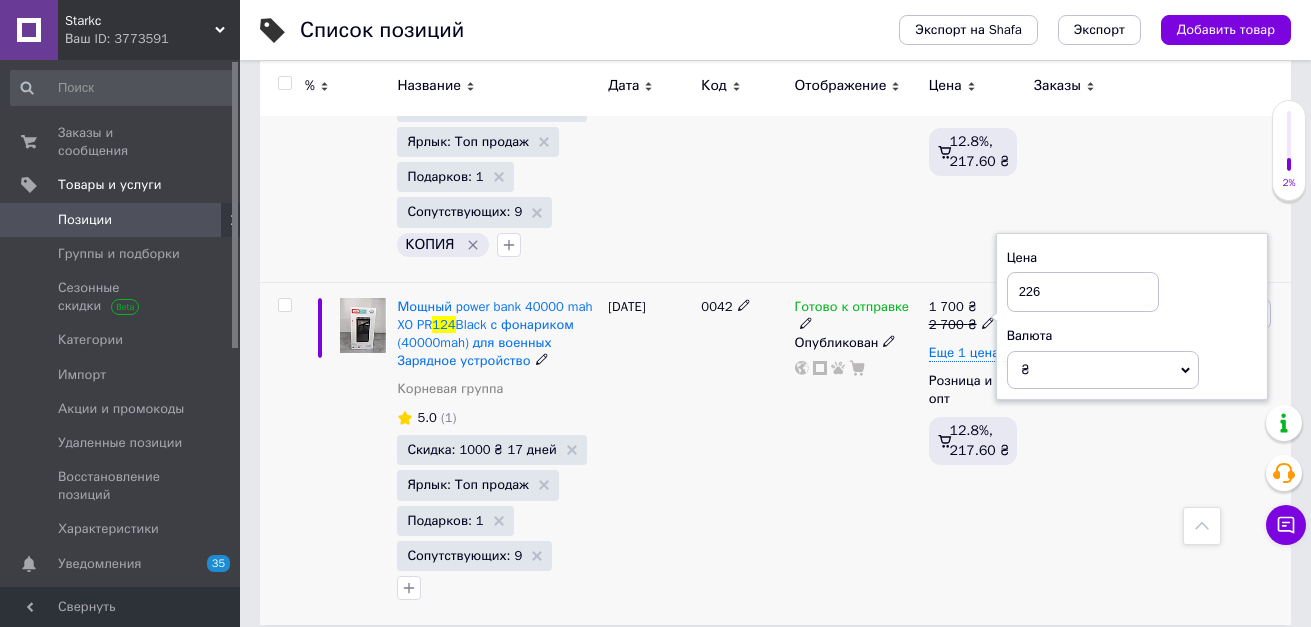type on "2265" 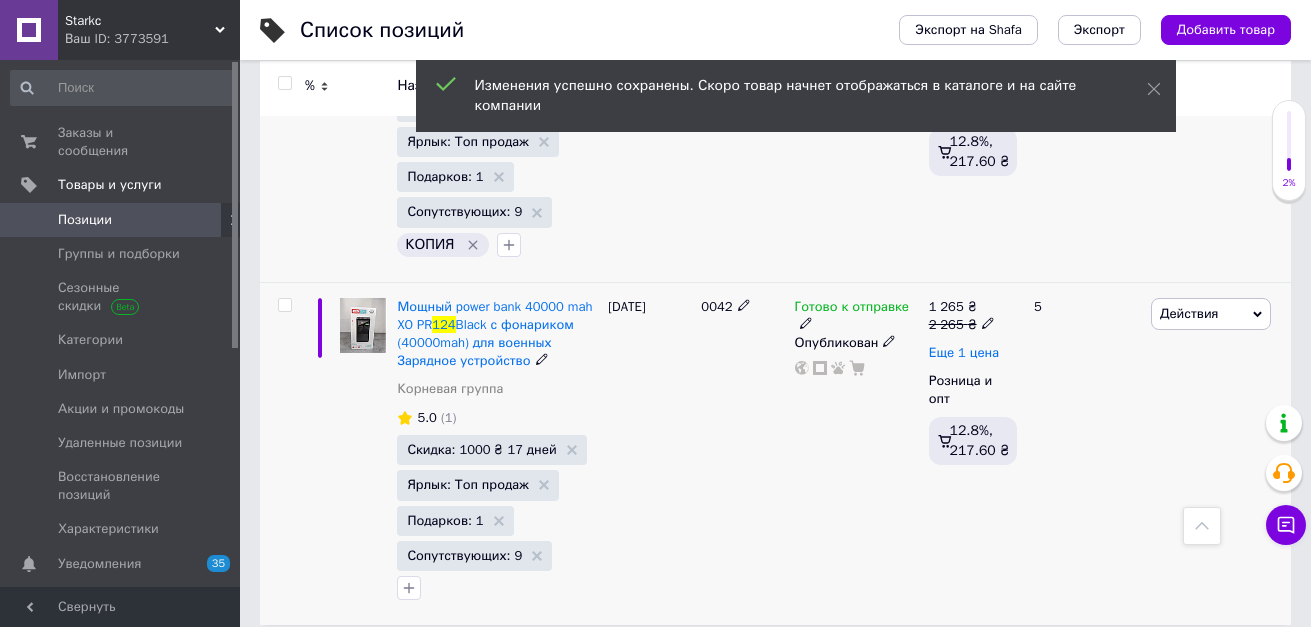 click on "Еще 1 цена" at bounding box center [964, 353] 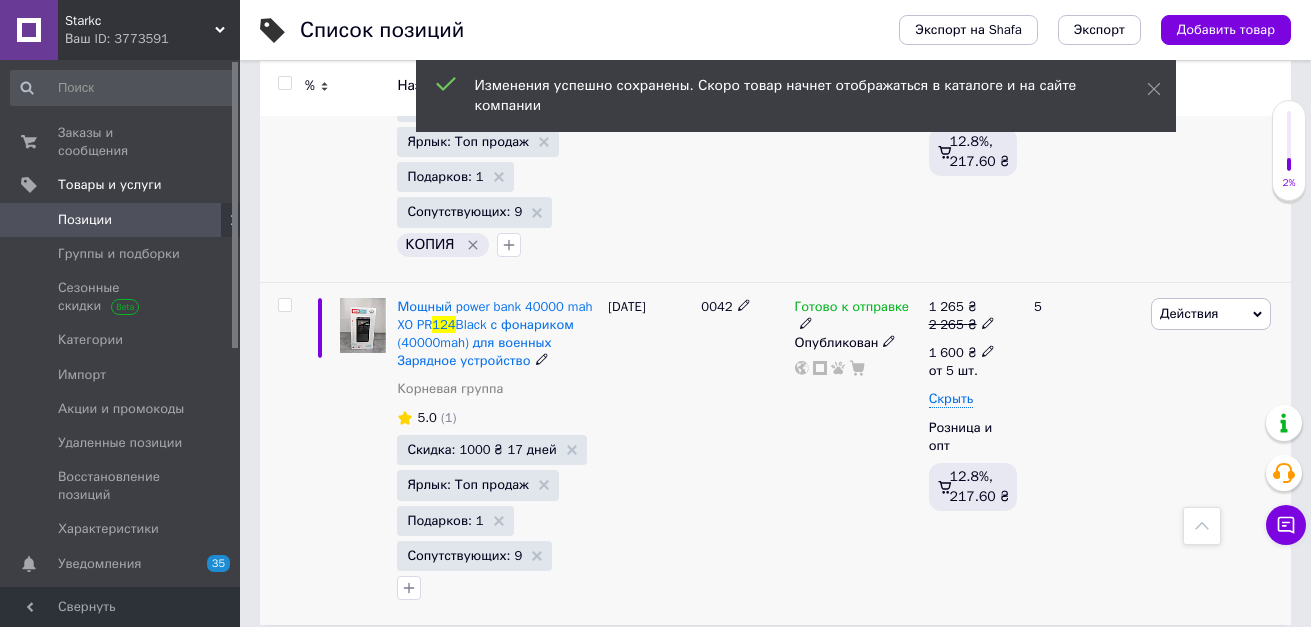 click 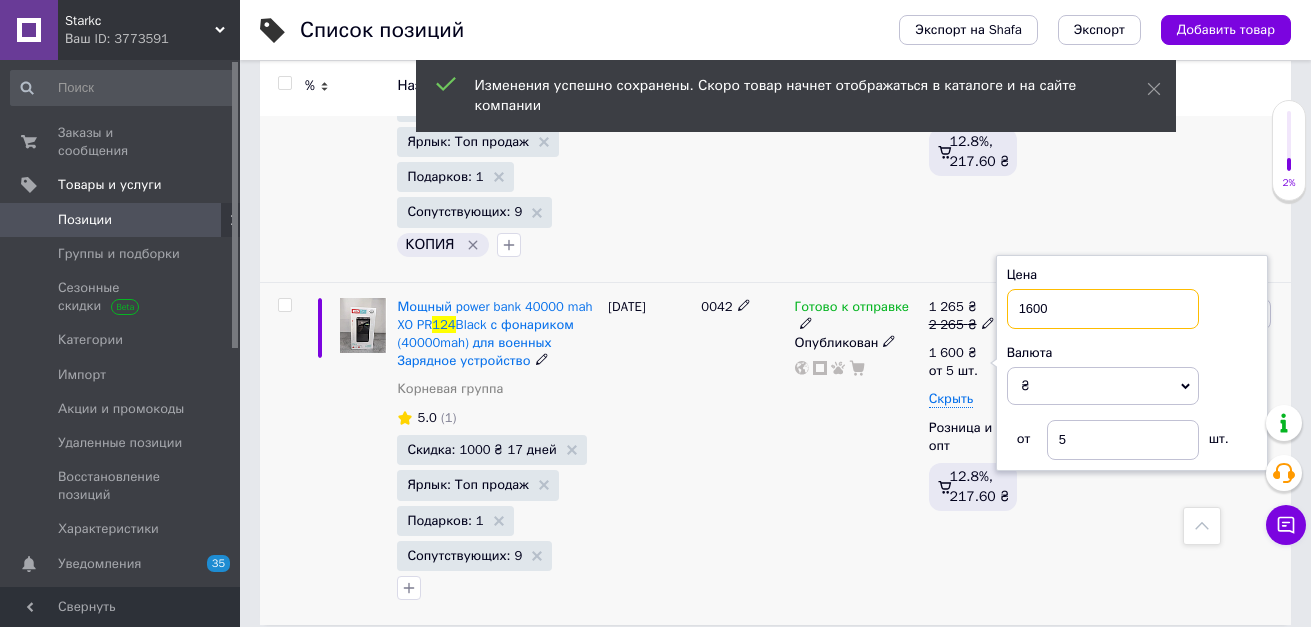 click on "1600" at bounding box center [1103, 309] 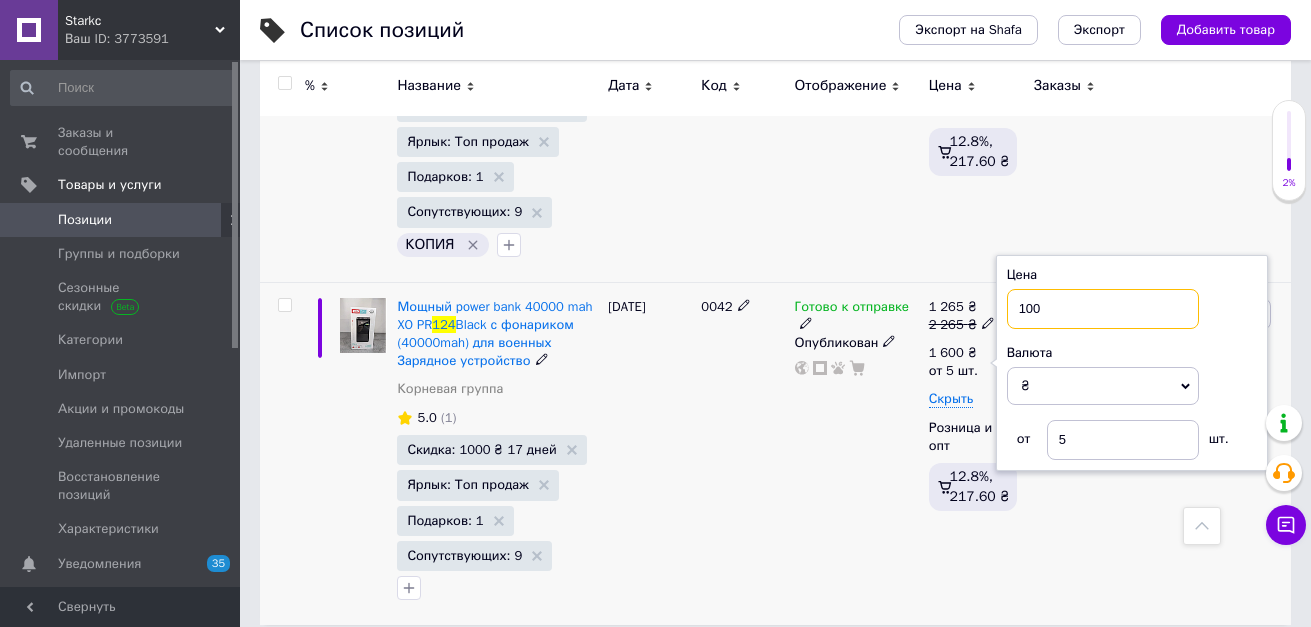 type on "1200" 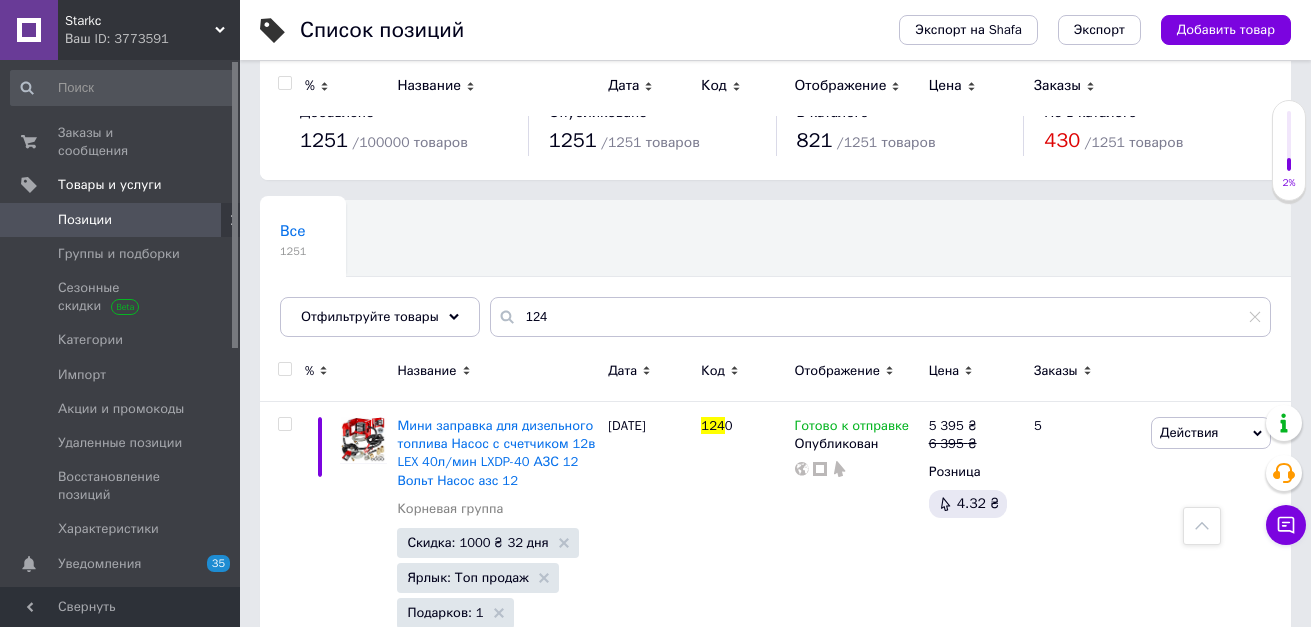 scroll, scrollTop: 0, scrollLeft: 0, axis: both 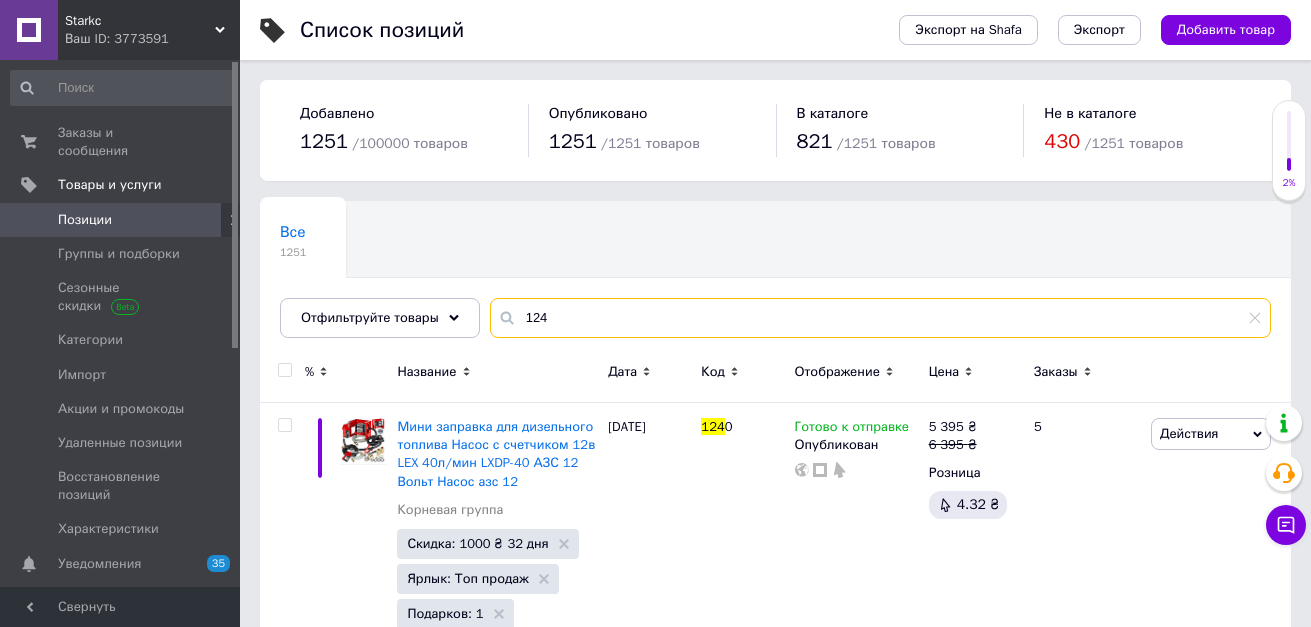 drag, startPoint x: 532, startPoint y: 318, endPoint x: 497, endPoint y: 324, distance: 35.510563 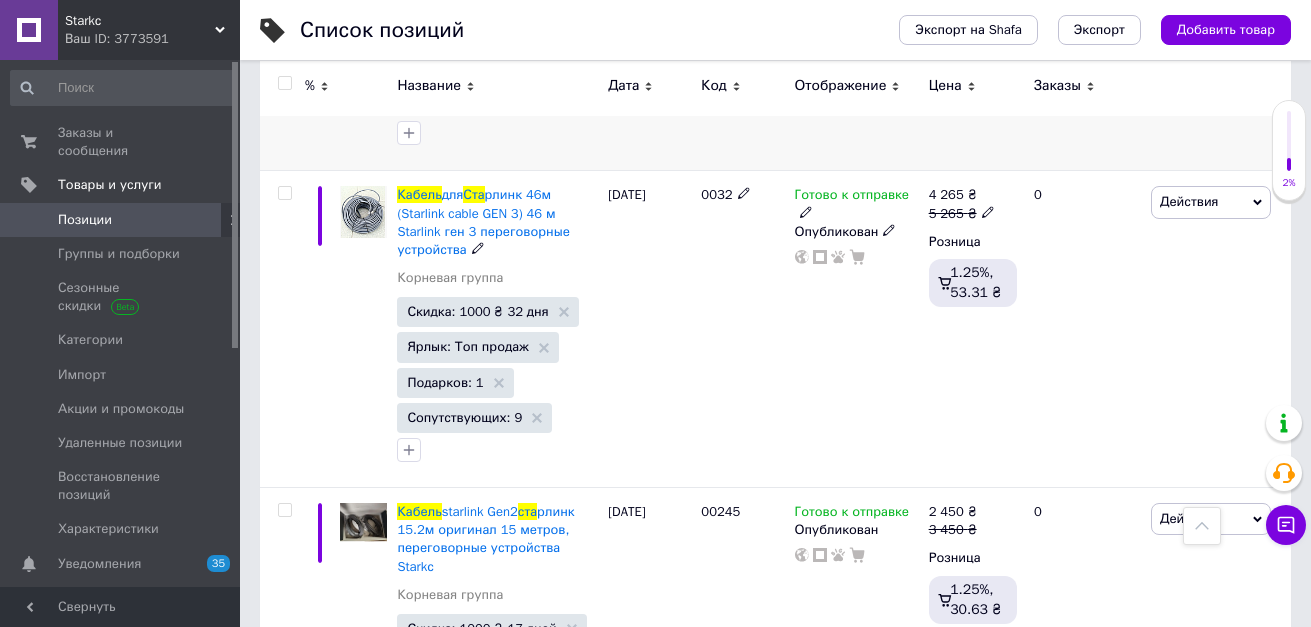scroll, scrollTop: 1200, scrollLeft: 0, axis: vertical 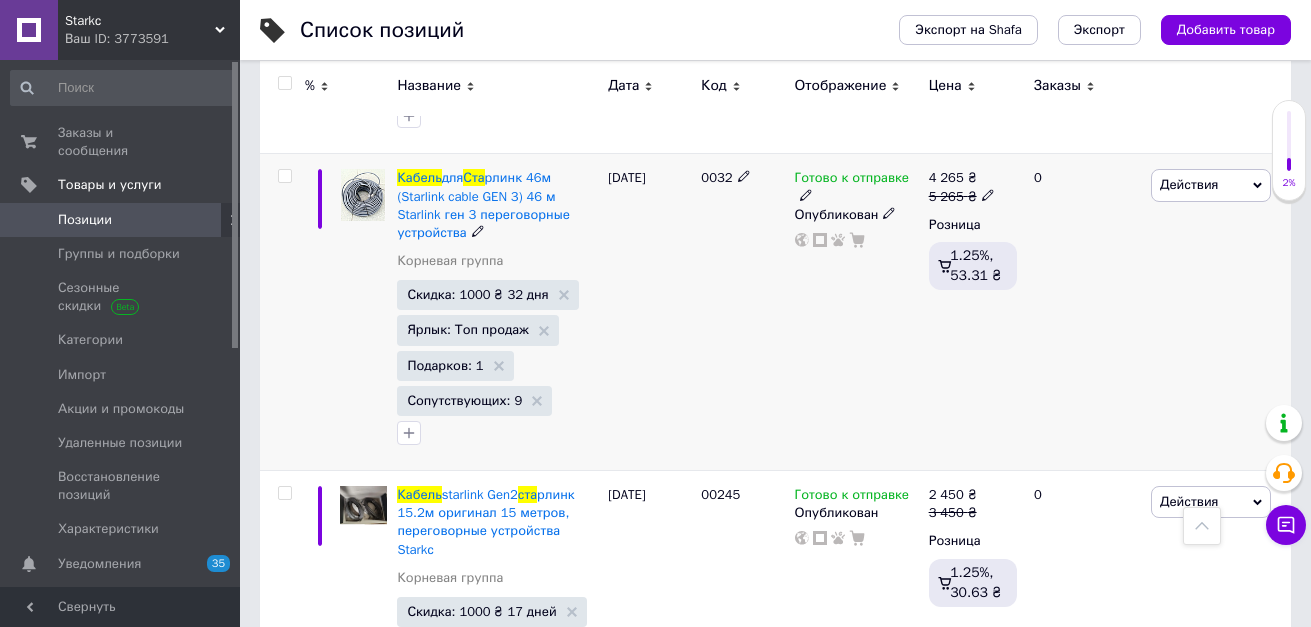 type on "кабель ста" 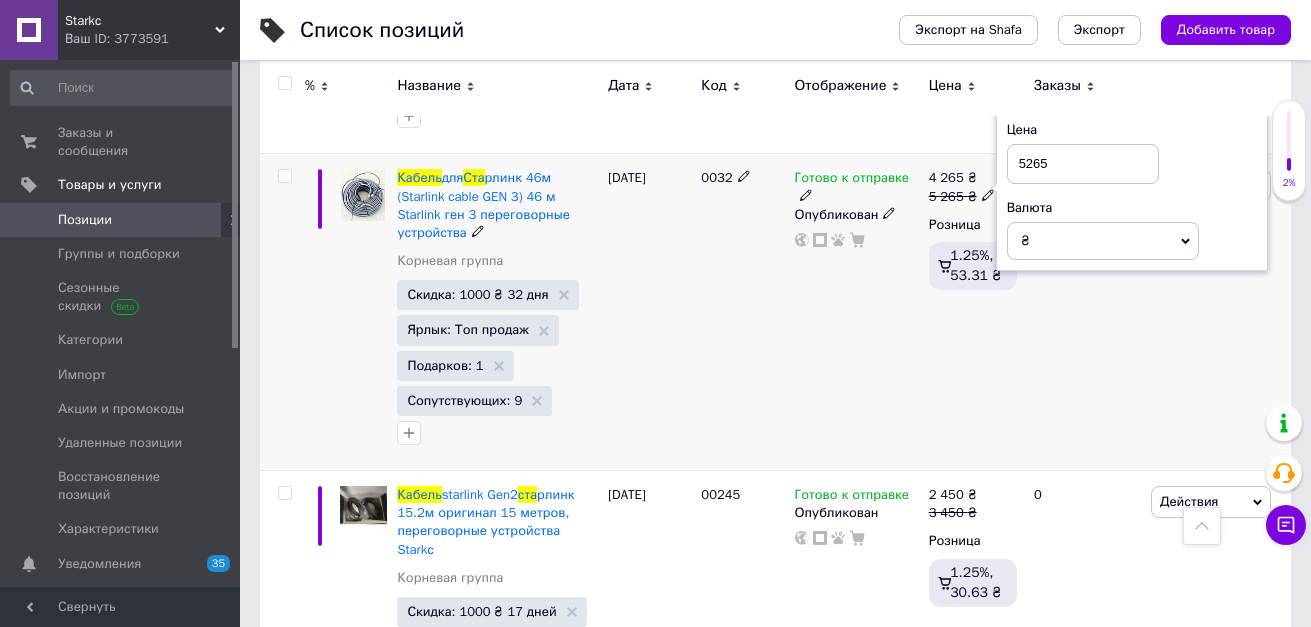click on "5265" at bounding box center [1083, 164] 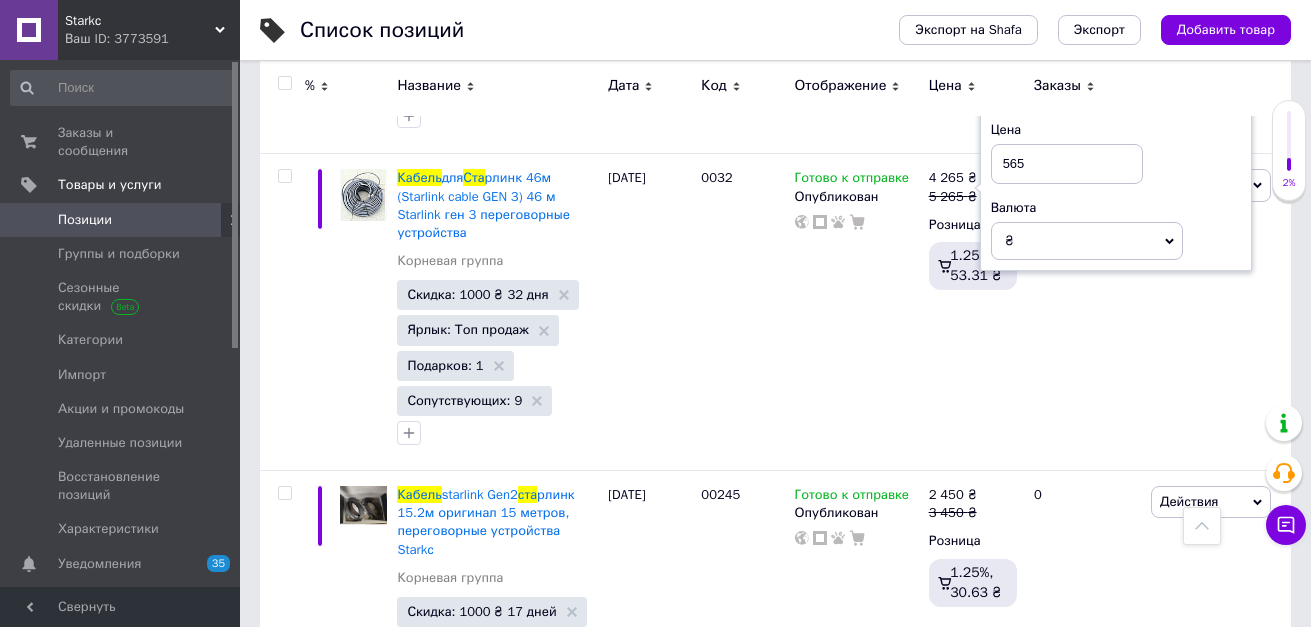 type on "5165" 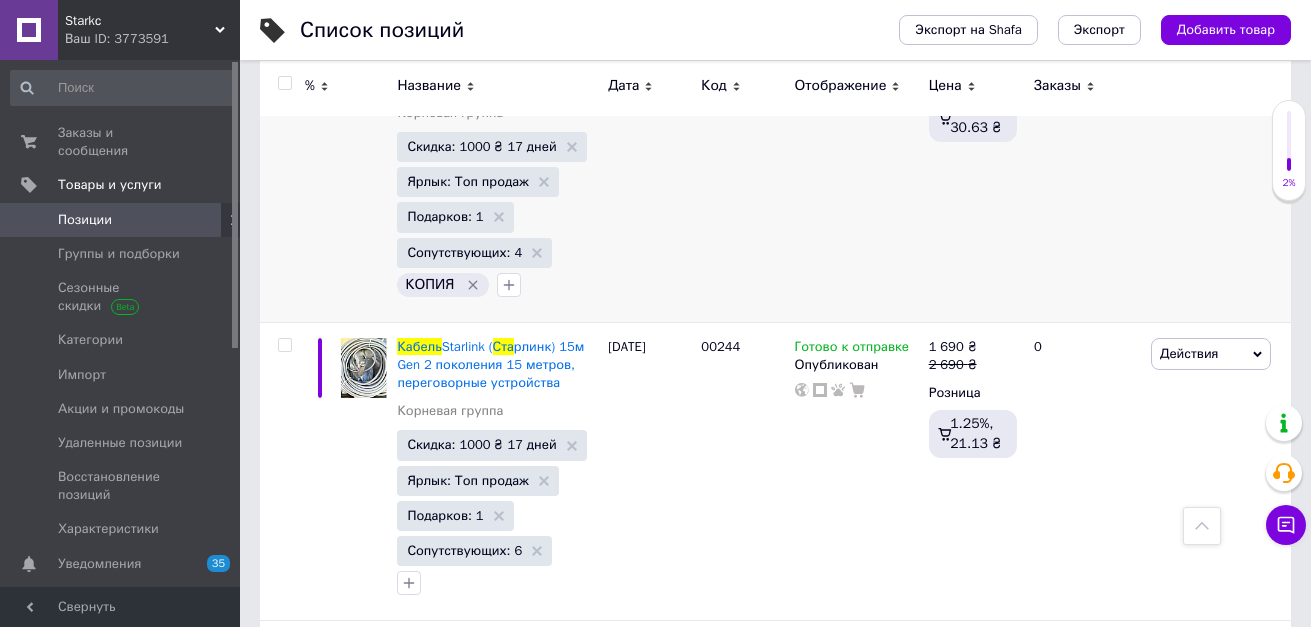 scroll, scrollTop: 1700, scrollLeft: 0, axis: vertical 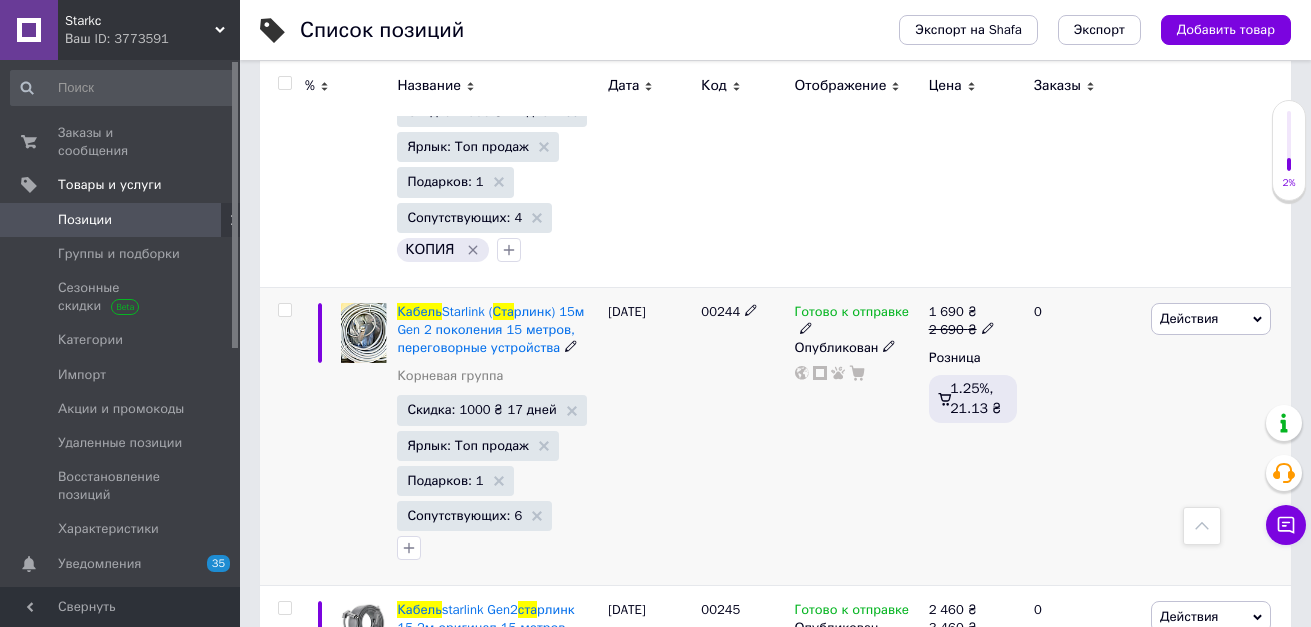 click 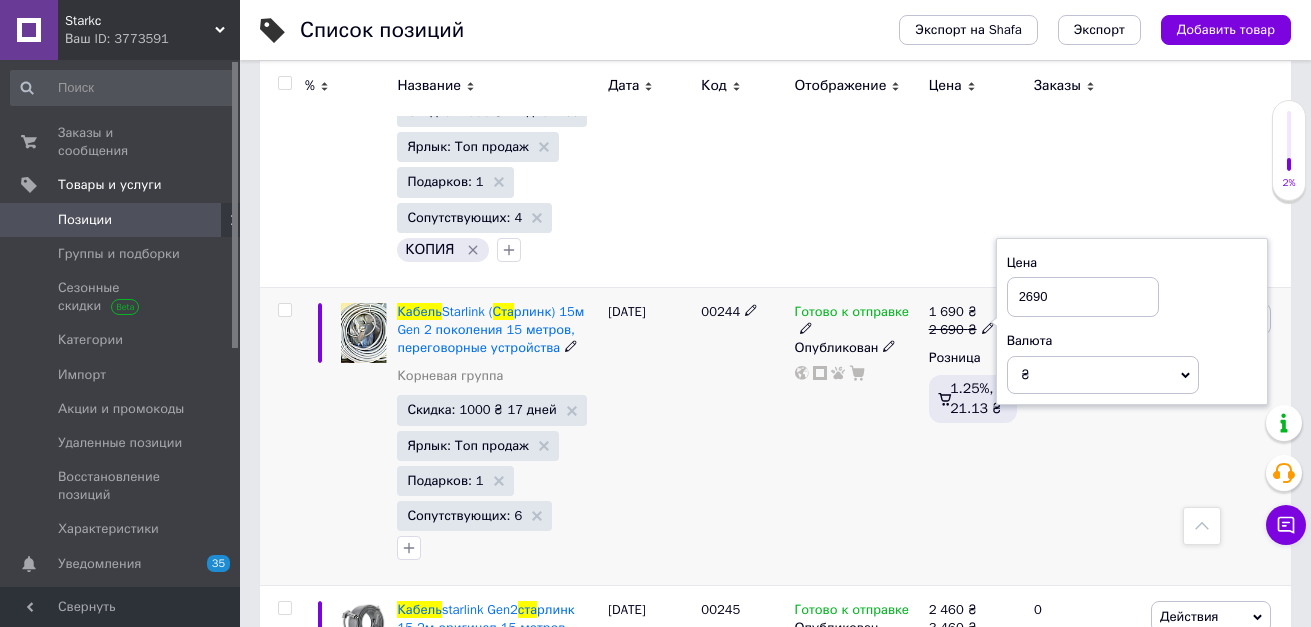 click on "2690" at bounding box center (1083, 297) 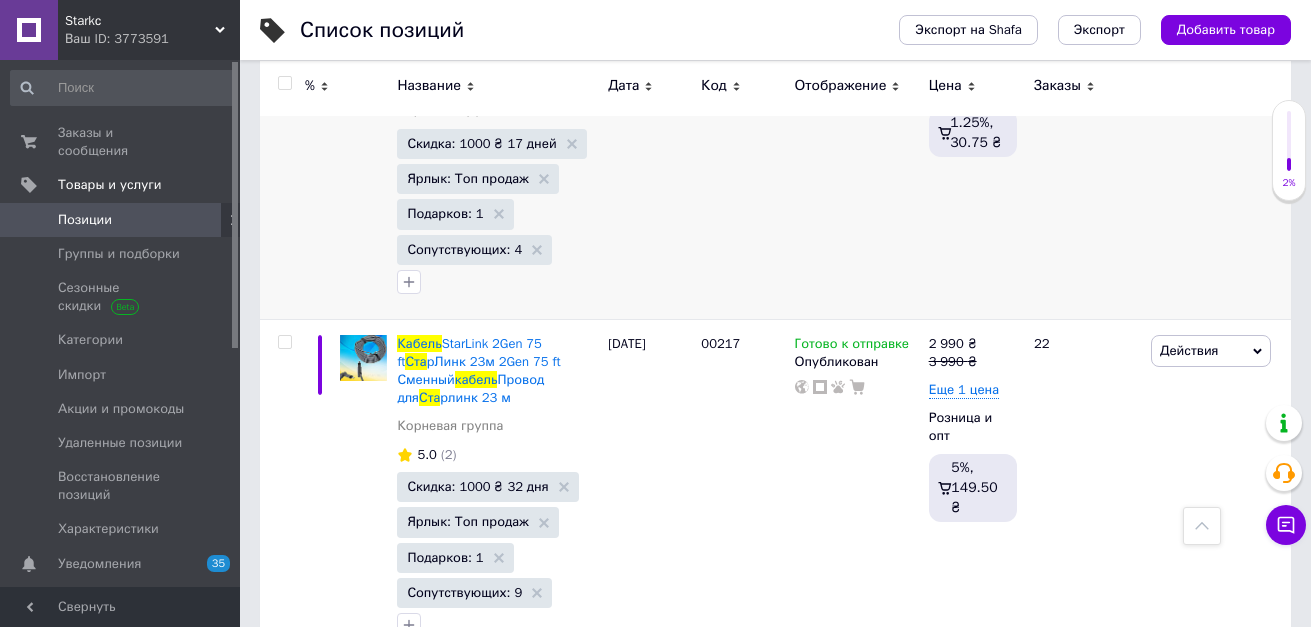 scroll, scrollTop: 2300, scrollLeft: 0, axis: vertical 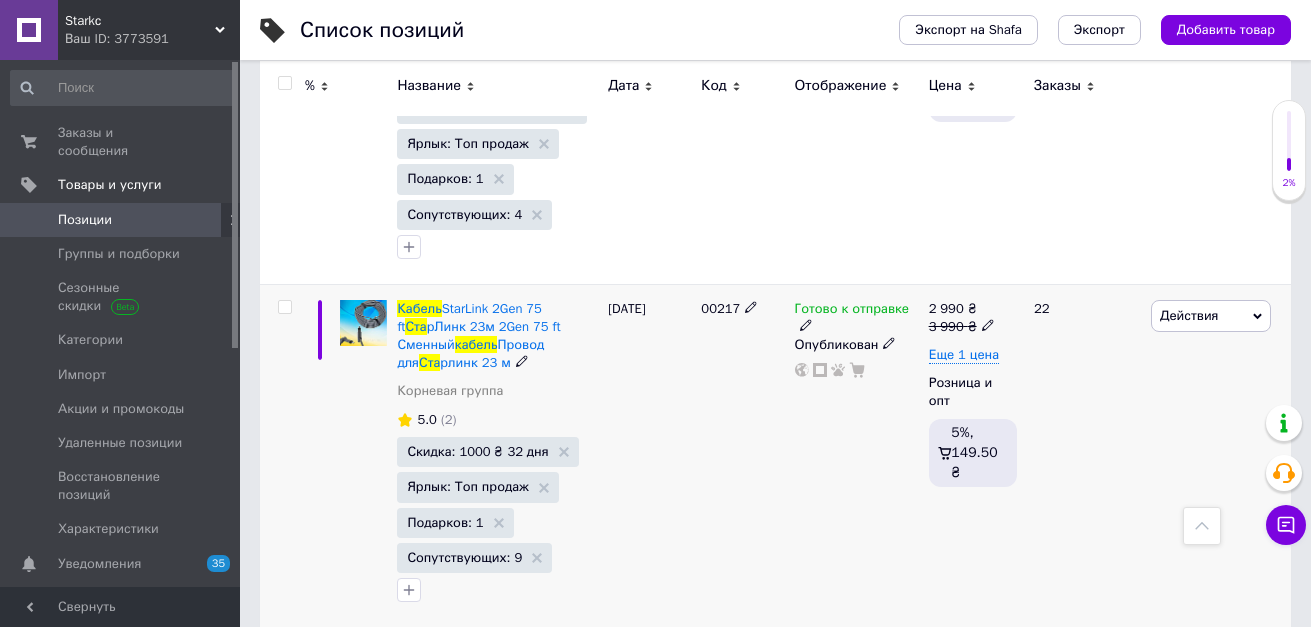 click 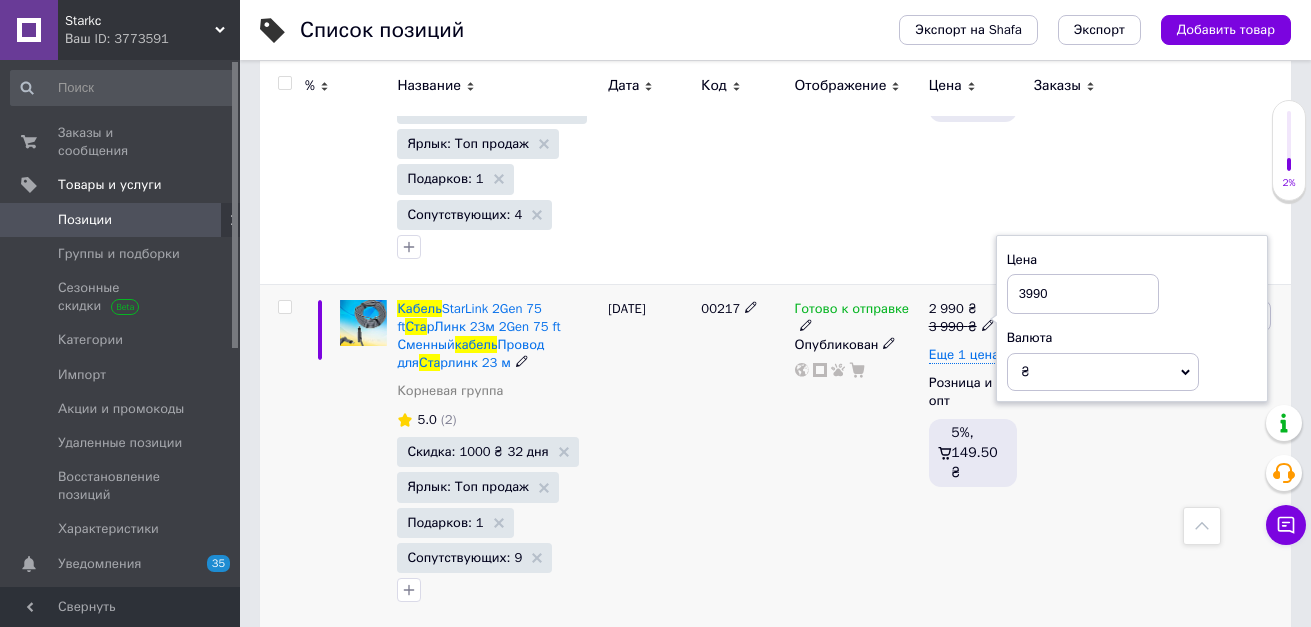 click on "3990" at bounding box center [1083, 294] 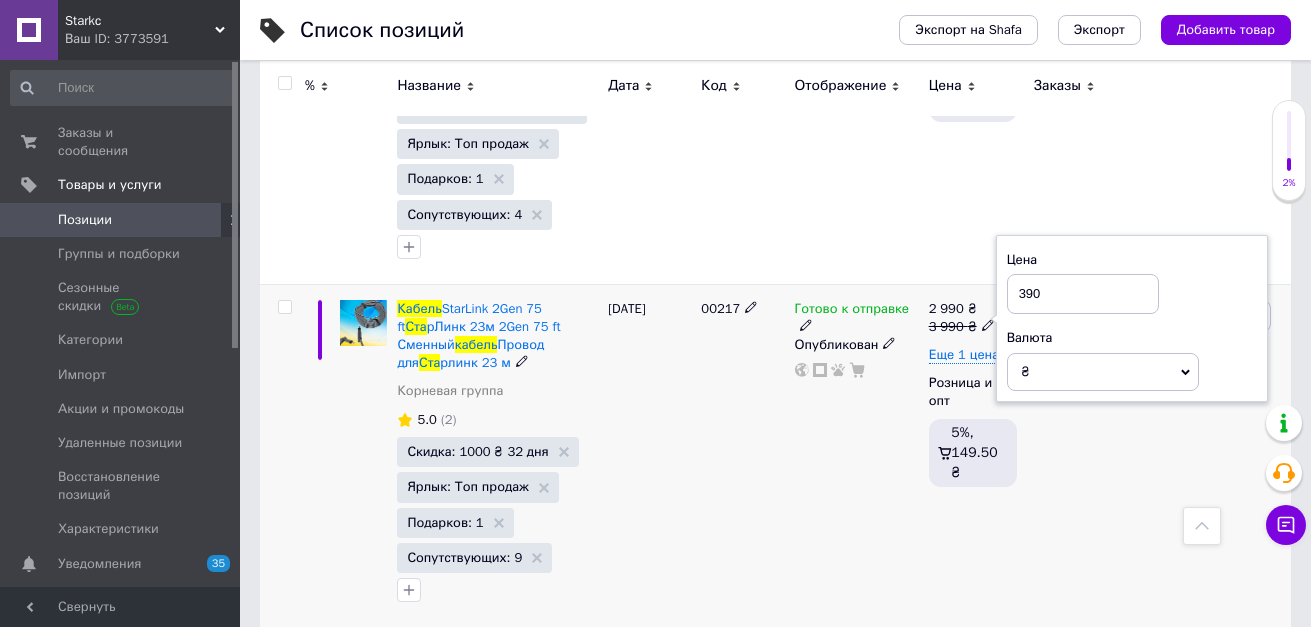type on "3490" 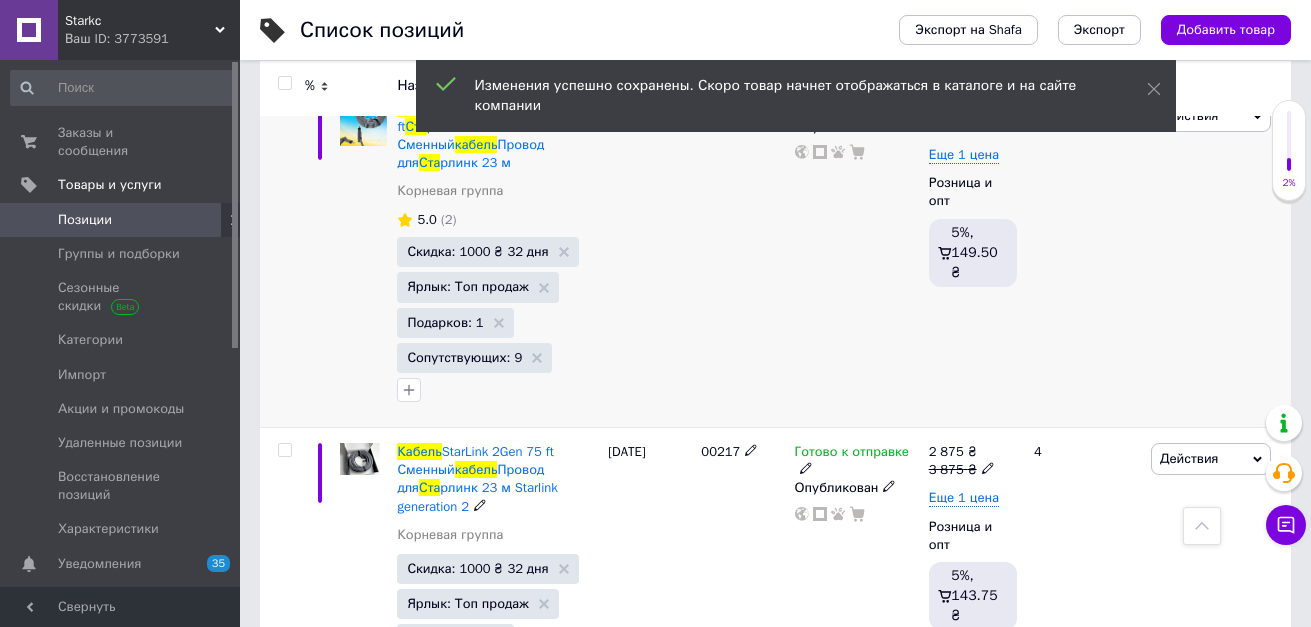 scroll, scrollTop: 2600, scrollLeft: 0, axis: vertical 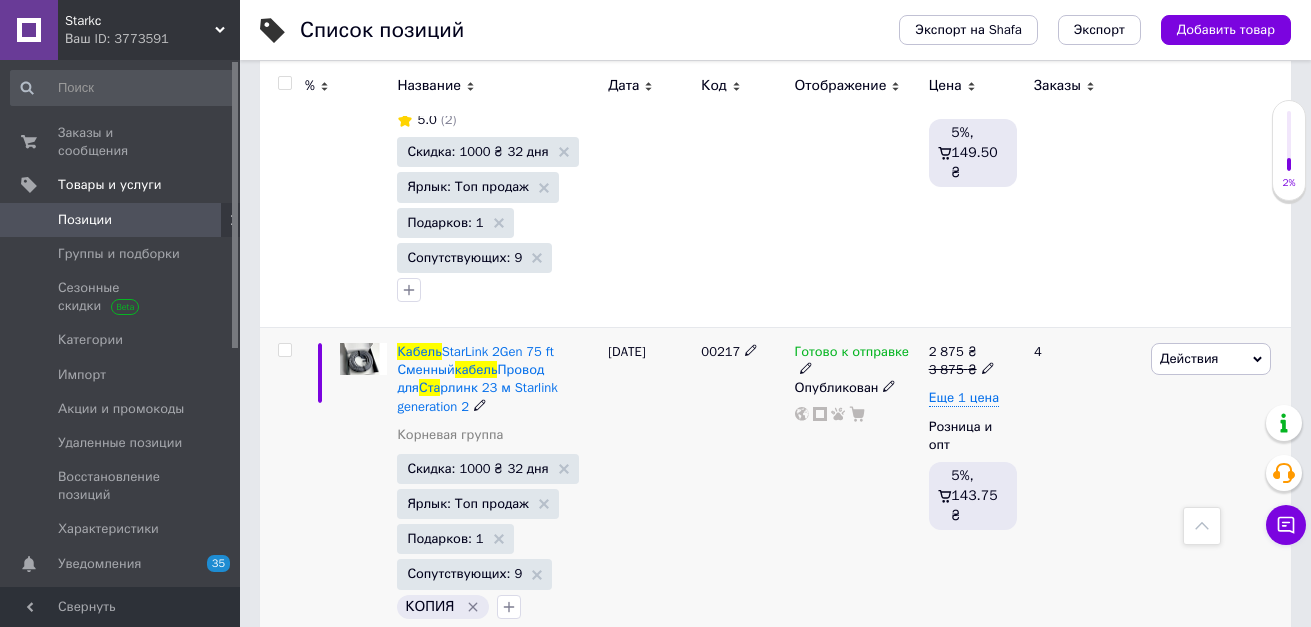 click 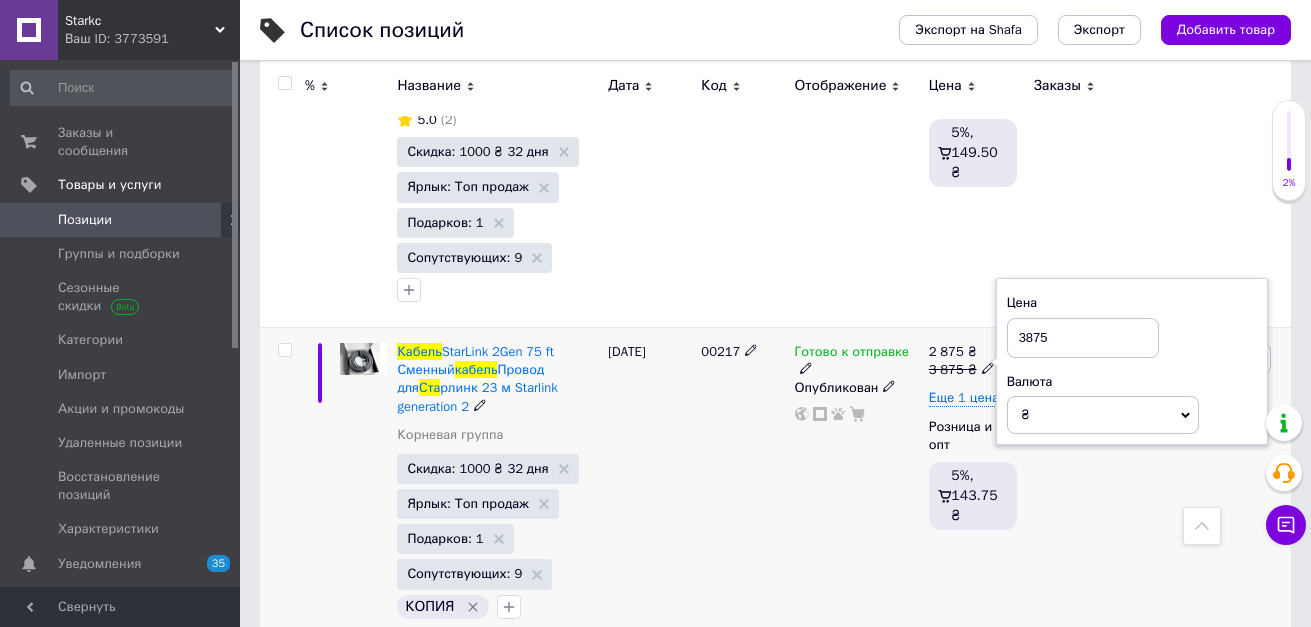 click on "3875" at bounding box center (1083, 338) 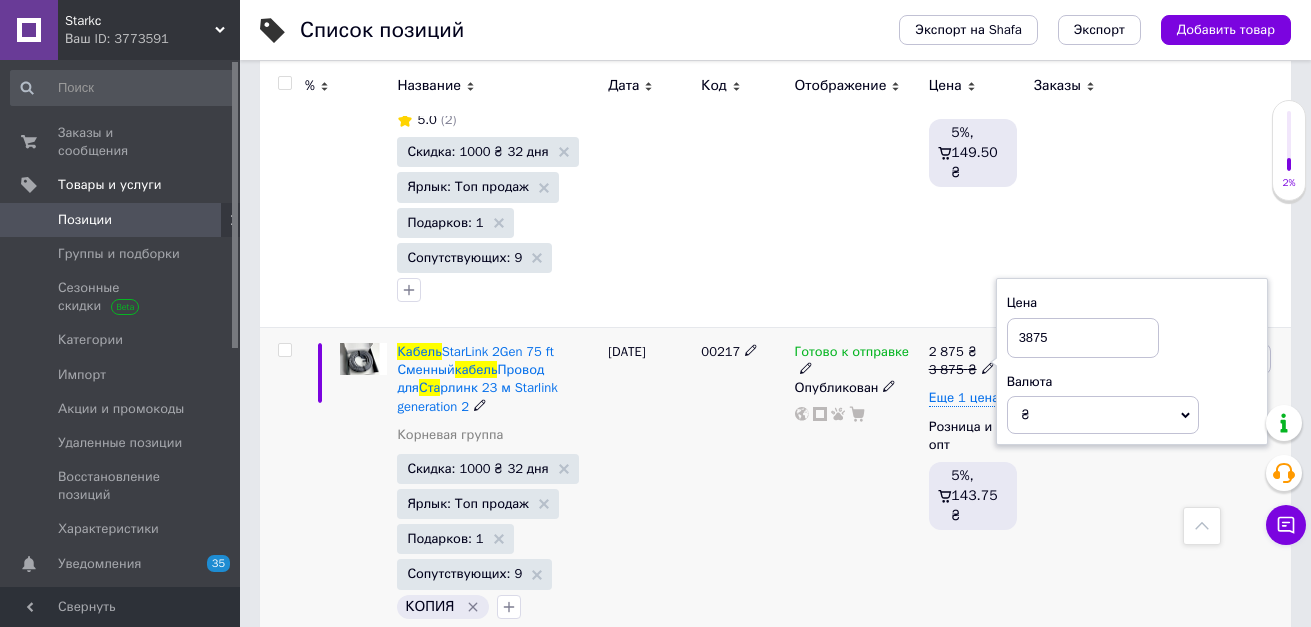 drag, startPoint x: 1039, startPoint y: 265, endPoint x: 1027, endPoint y: 269, distance: 12.649111 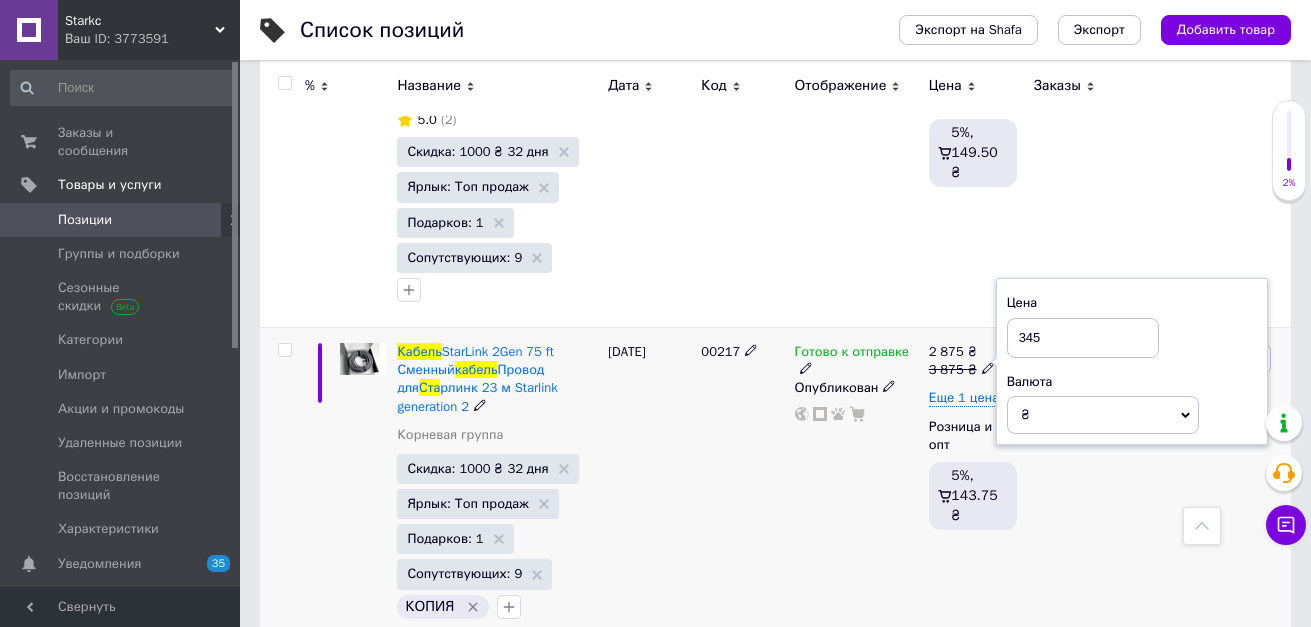 type on "3485" 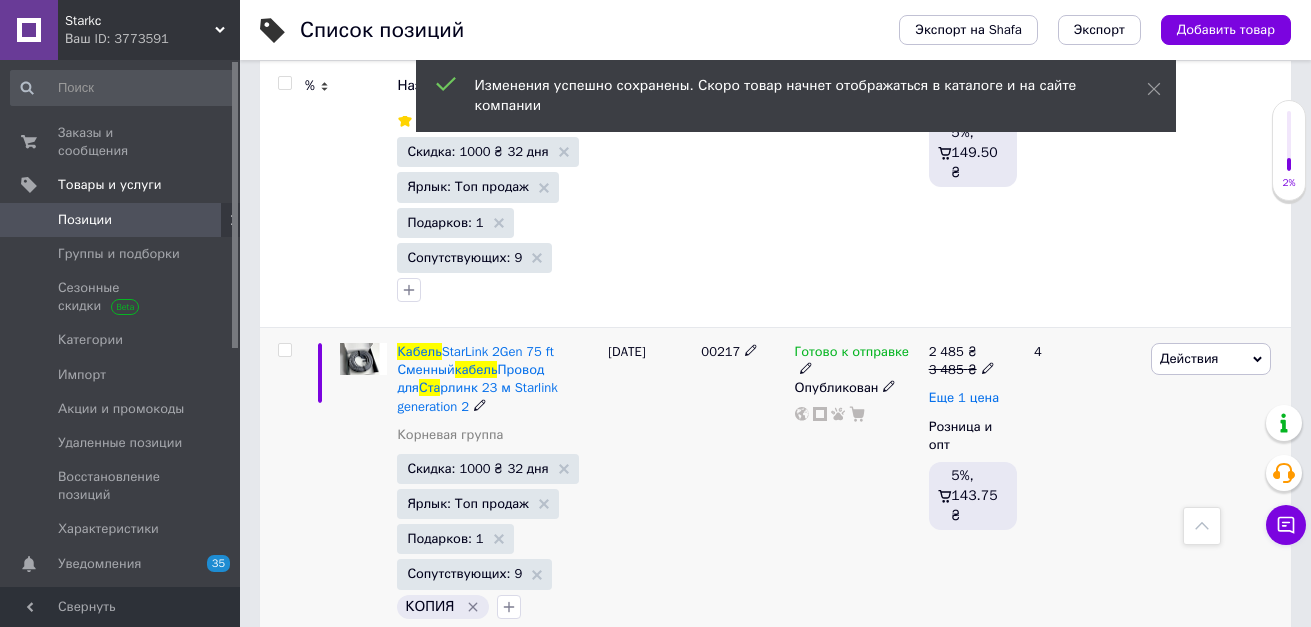 click on "Еще 1 цена" at bounding box center (964, 398) 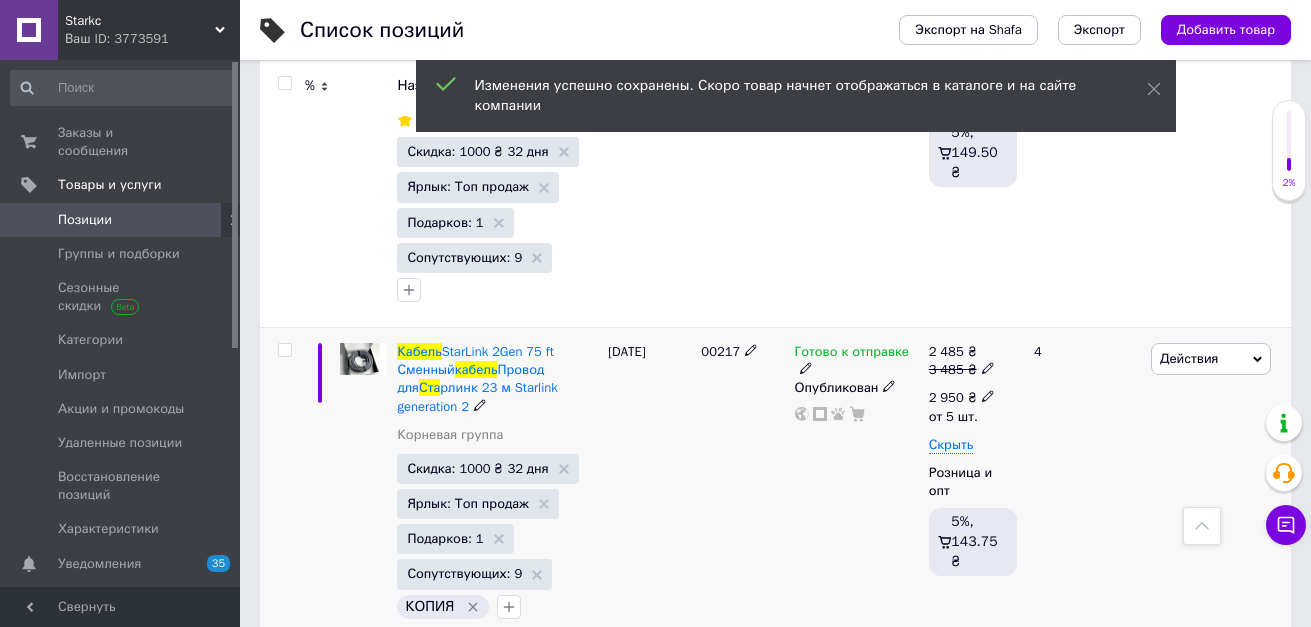 click 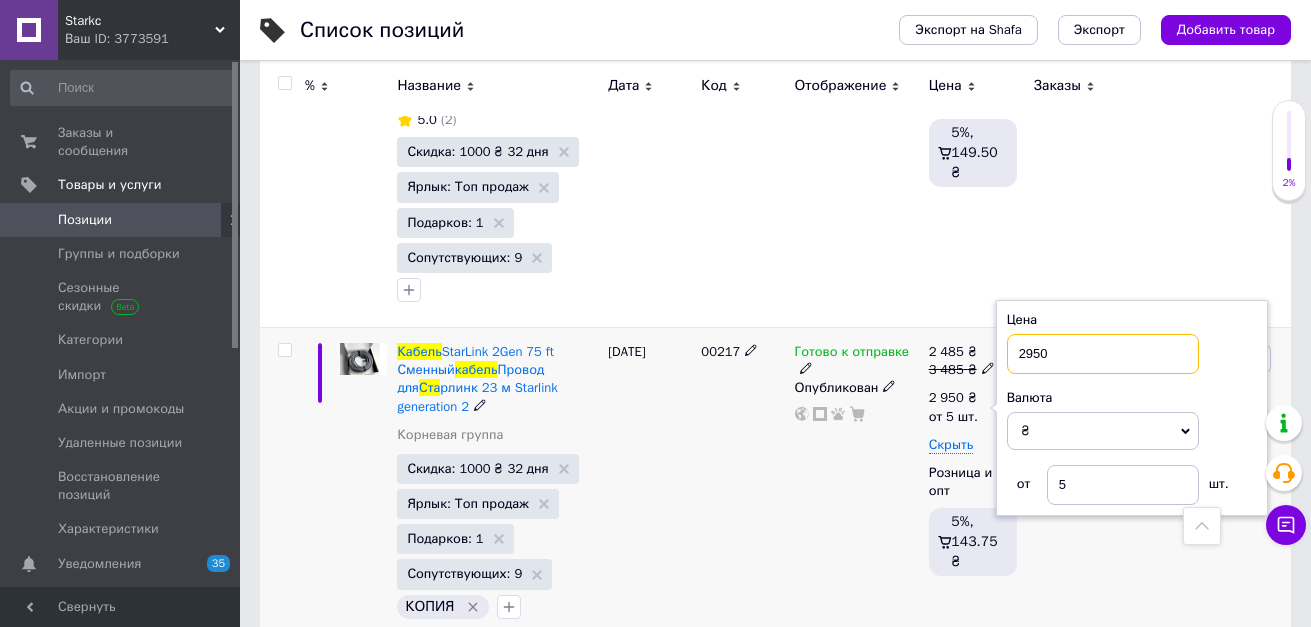 click on "2950" at bounding box center [1103, 354] 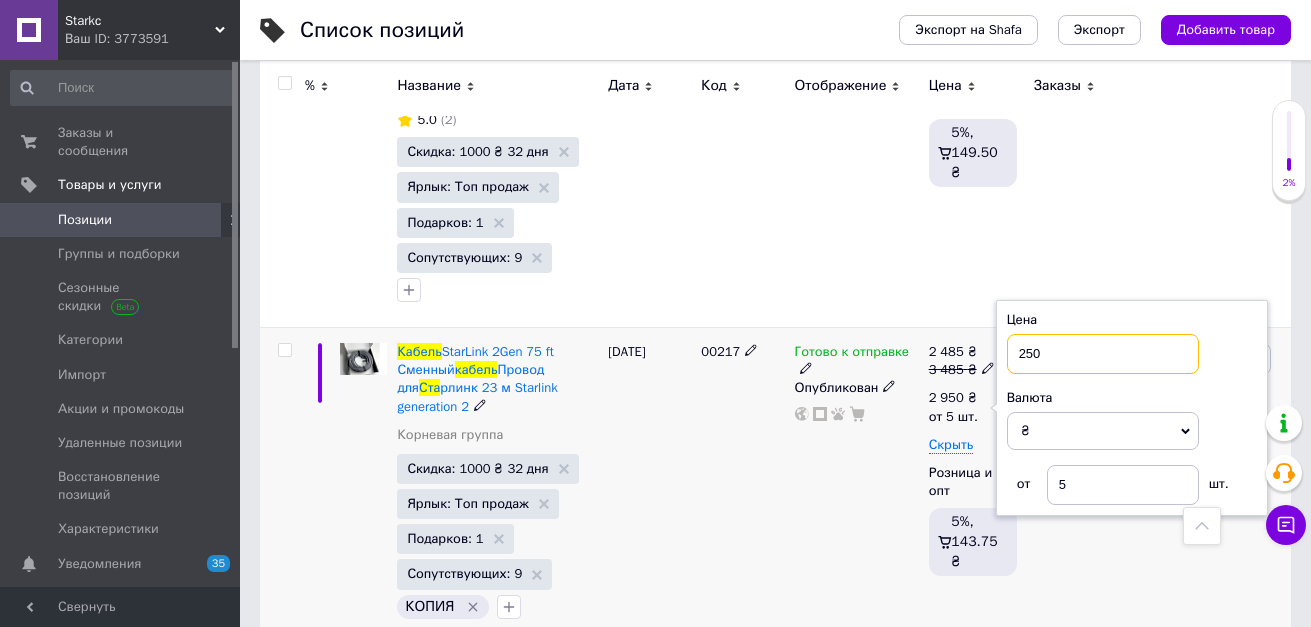 type on "2450" 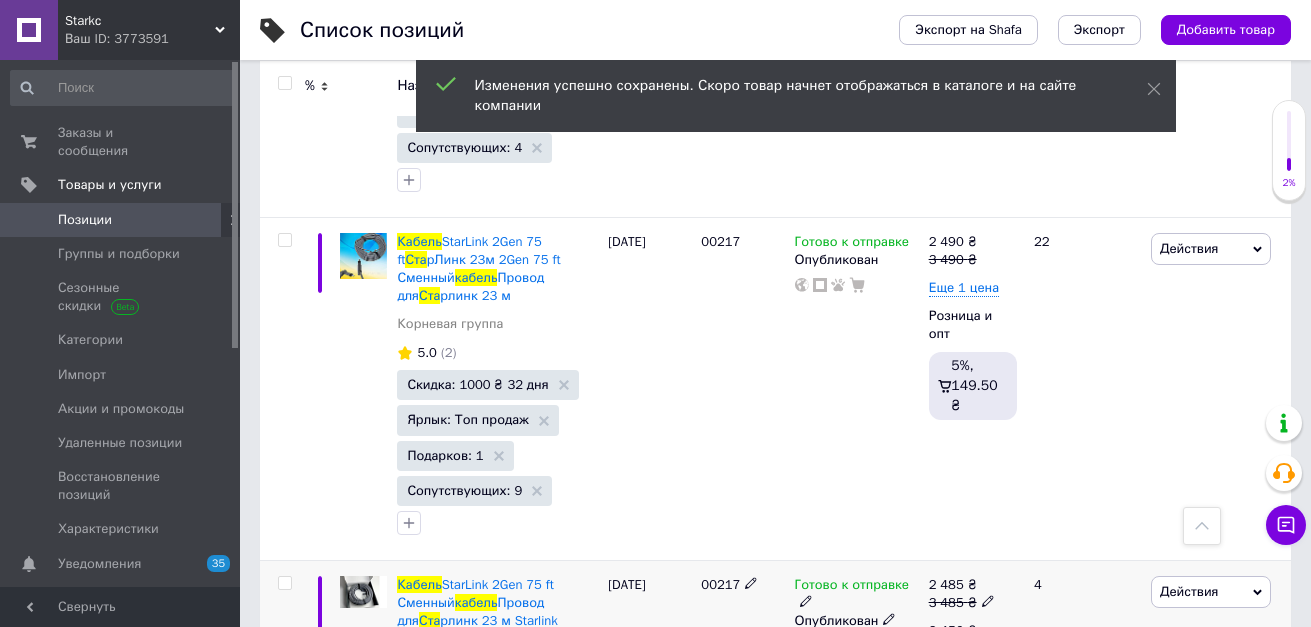 scroll, scrollTop: 2300, scrollLeft: 0, axis: vertical 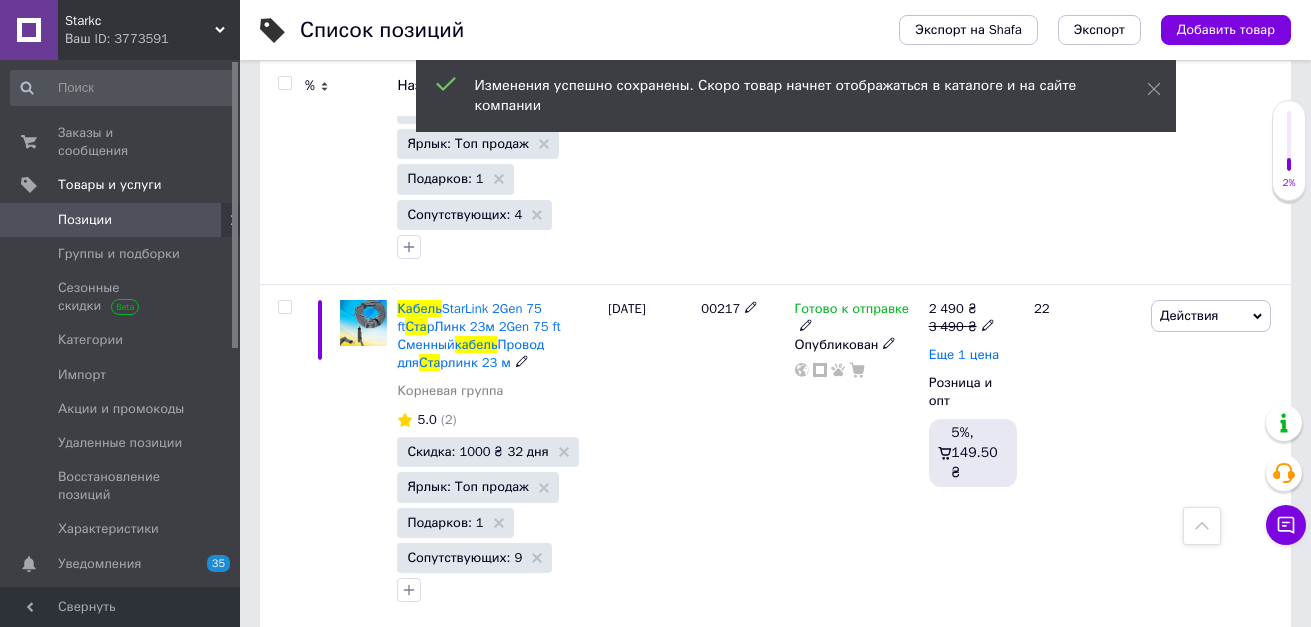 click on "Еще 1 цена" at bounding box center (964, 355) 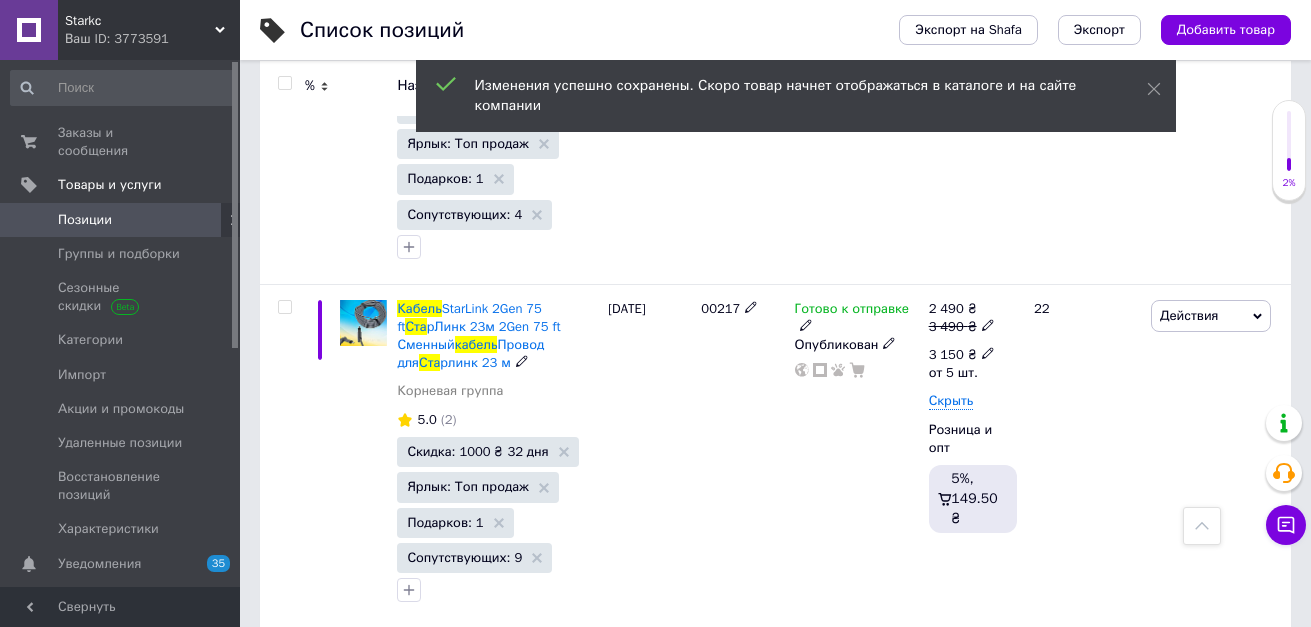 click 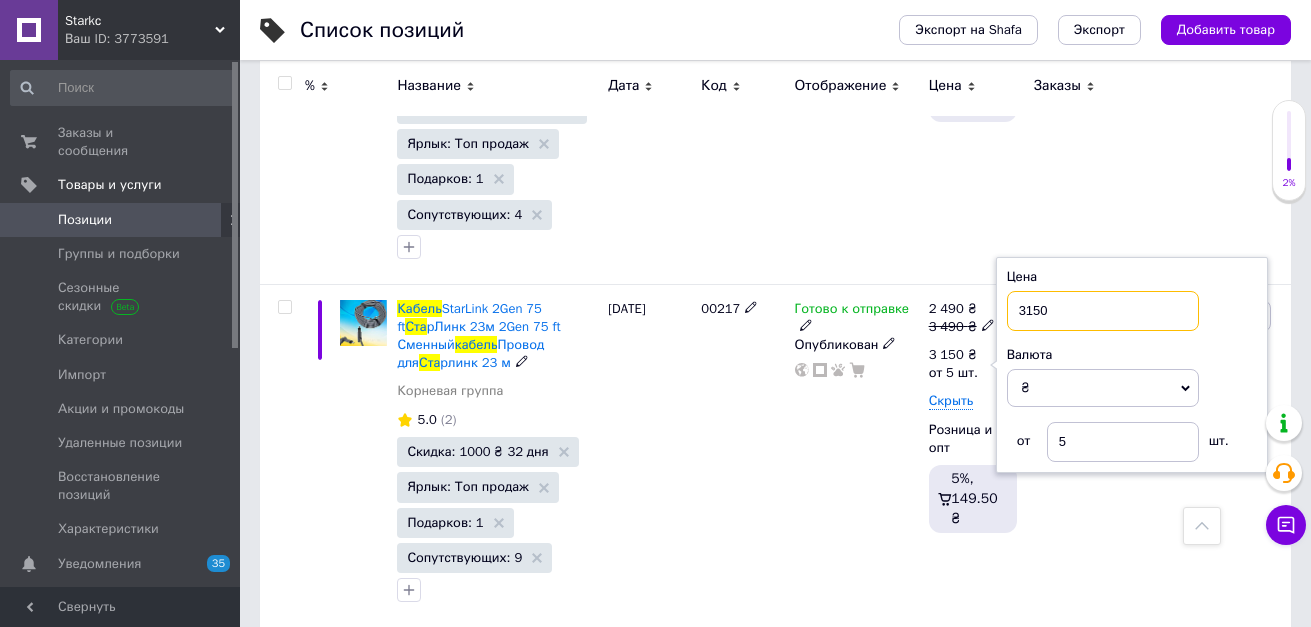drag, startPoint x: 1059, startPoint y: 240, endPoint x: 1016, endPoint y: 236, distance: 43.185646 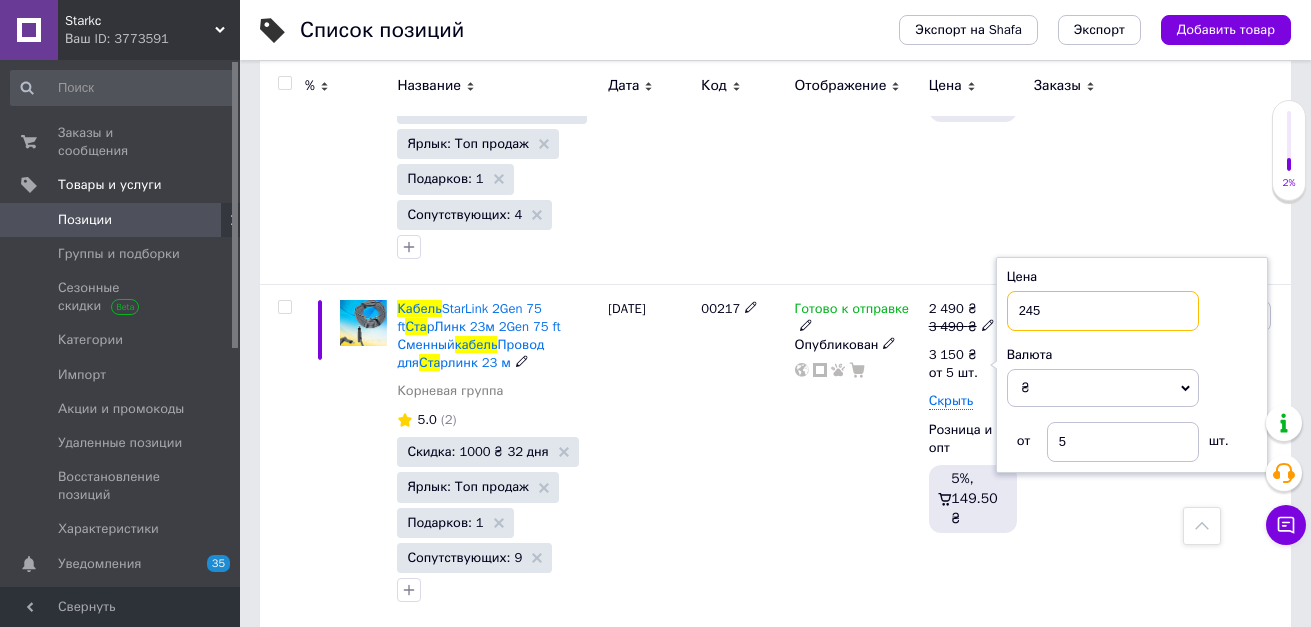 type on "2450" 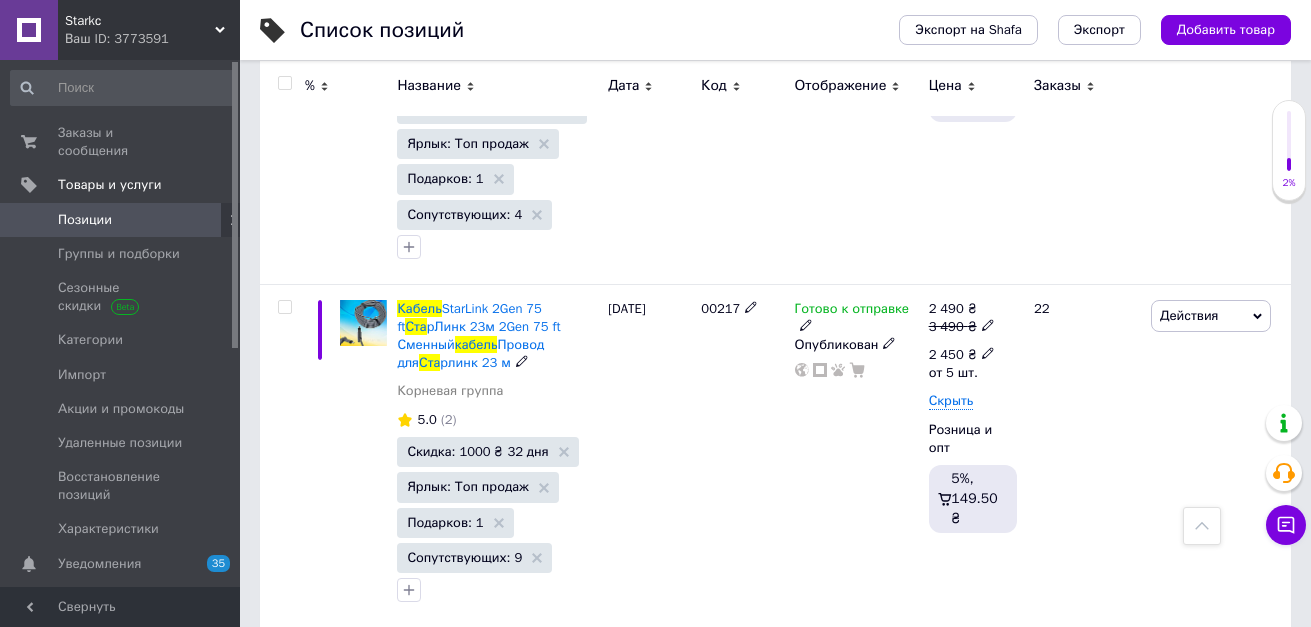 click 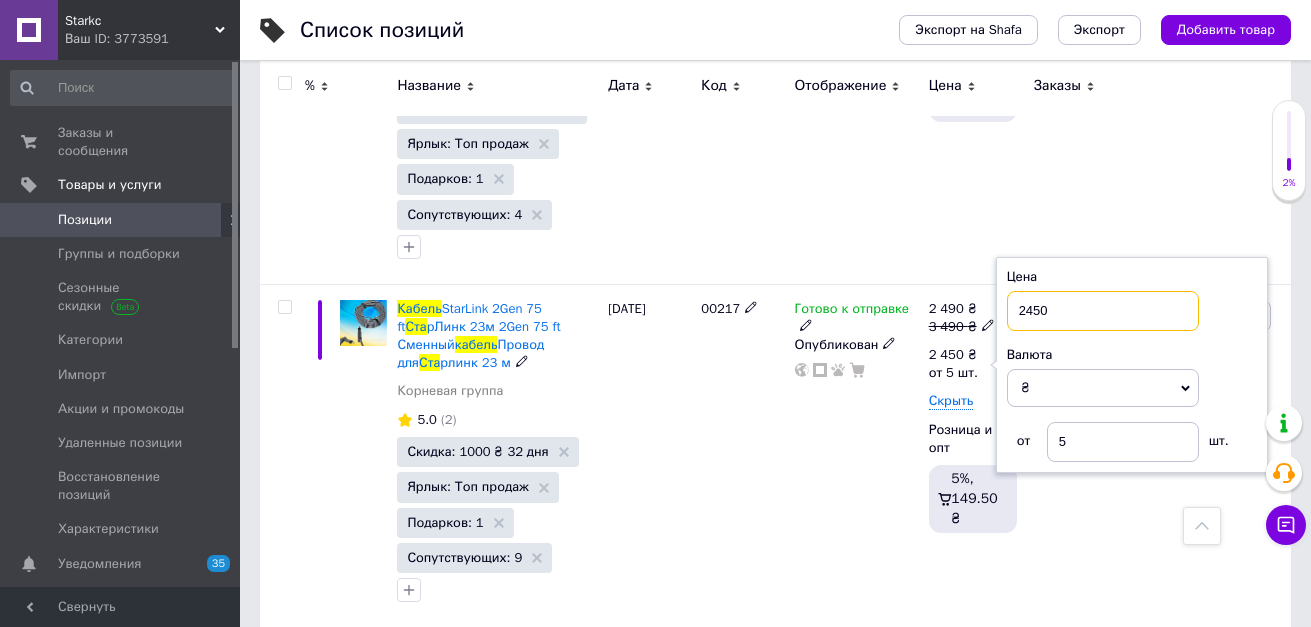 click on "2450" at bounding box center [1103, 311] 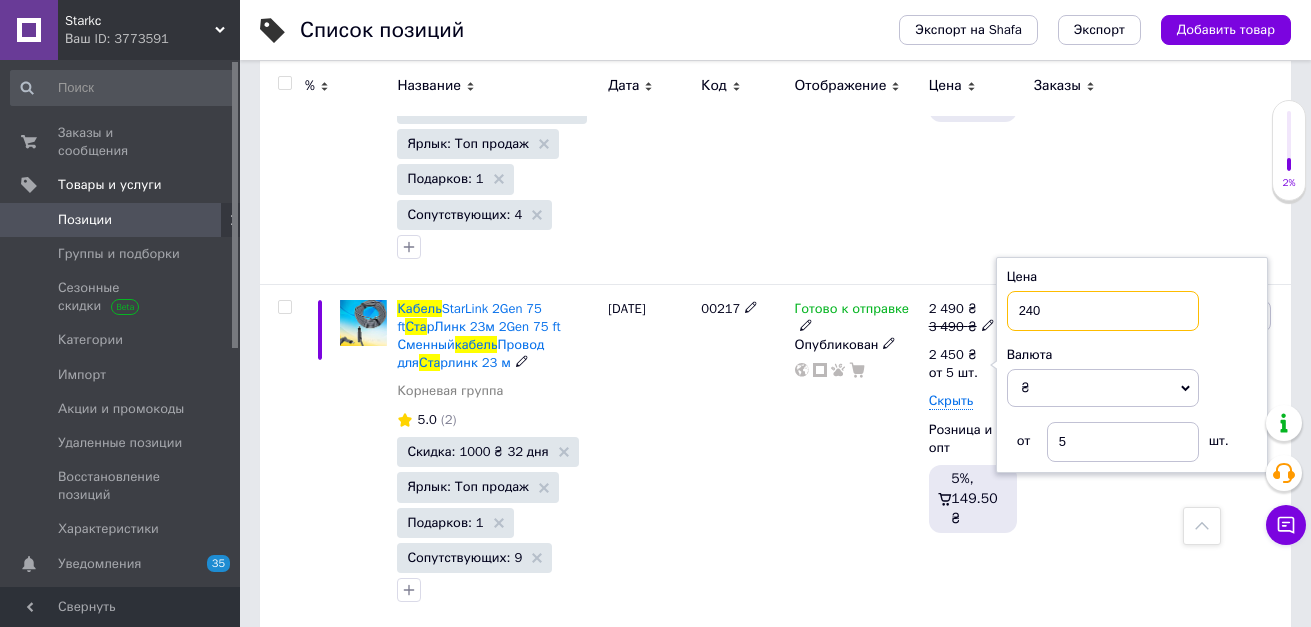 type on "2400" 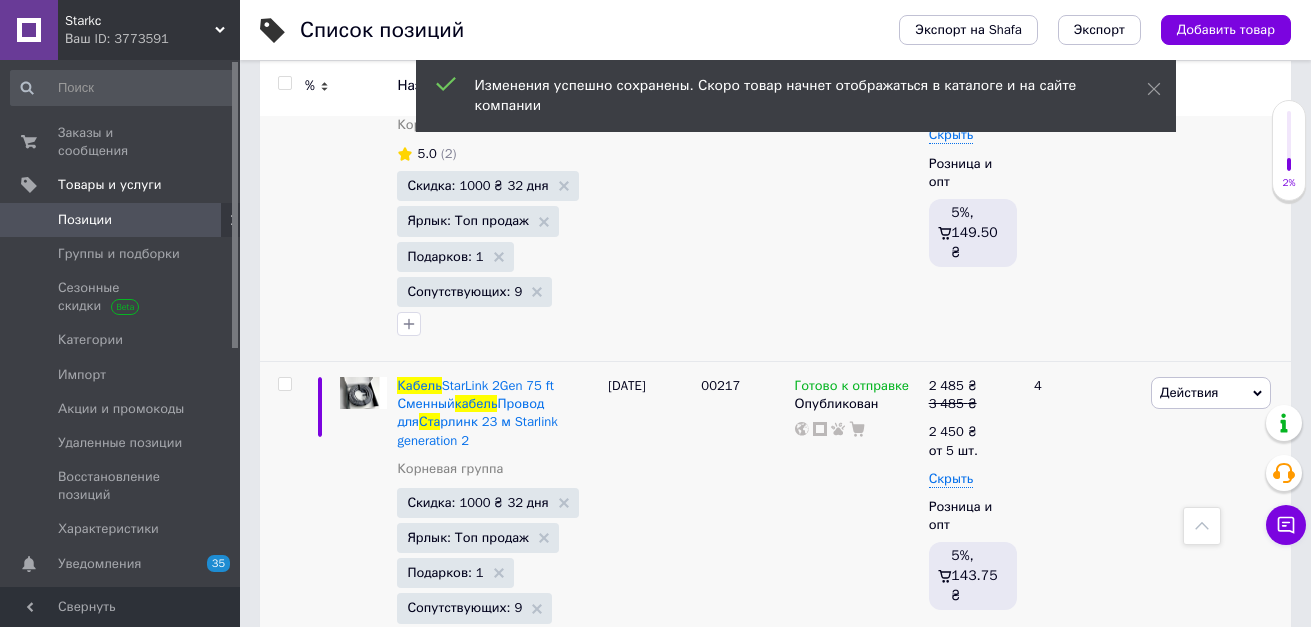 scroll, scrollTop: 2600, scrollLeft: 0, axis: vertical 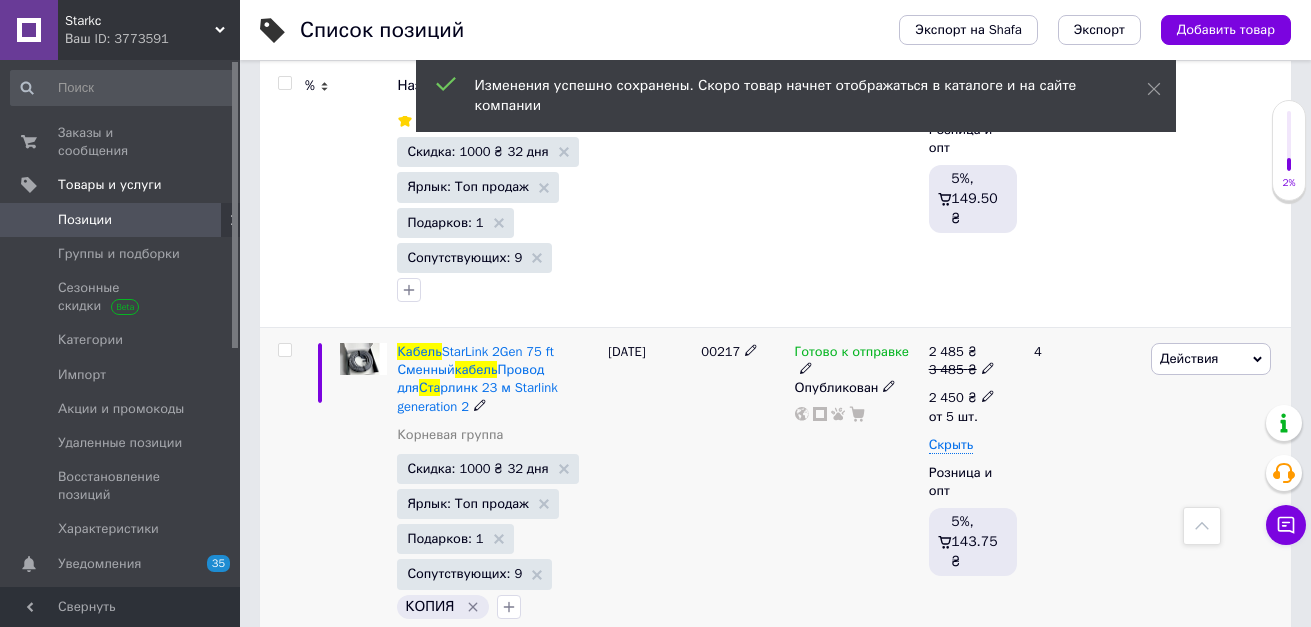click 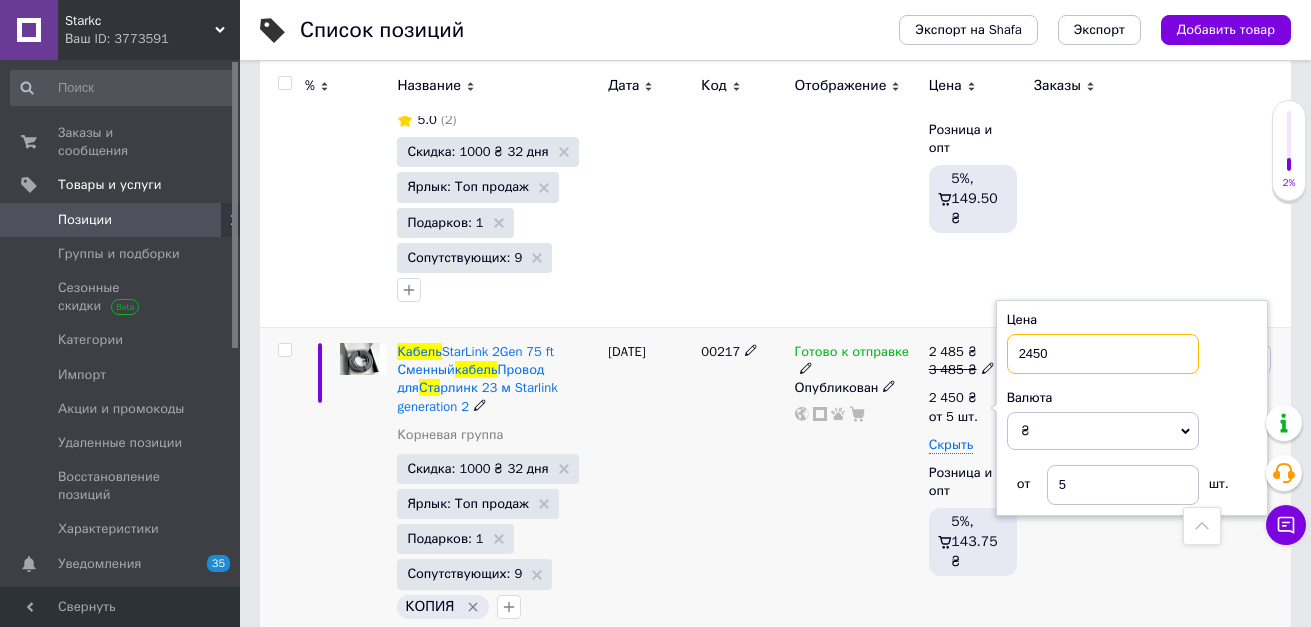 click on "2450" at bounding box center [1103, 354] 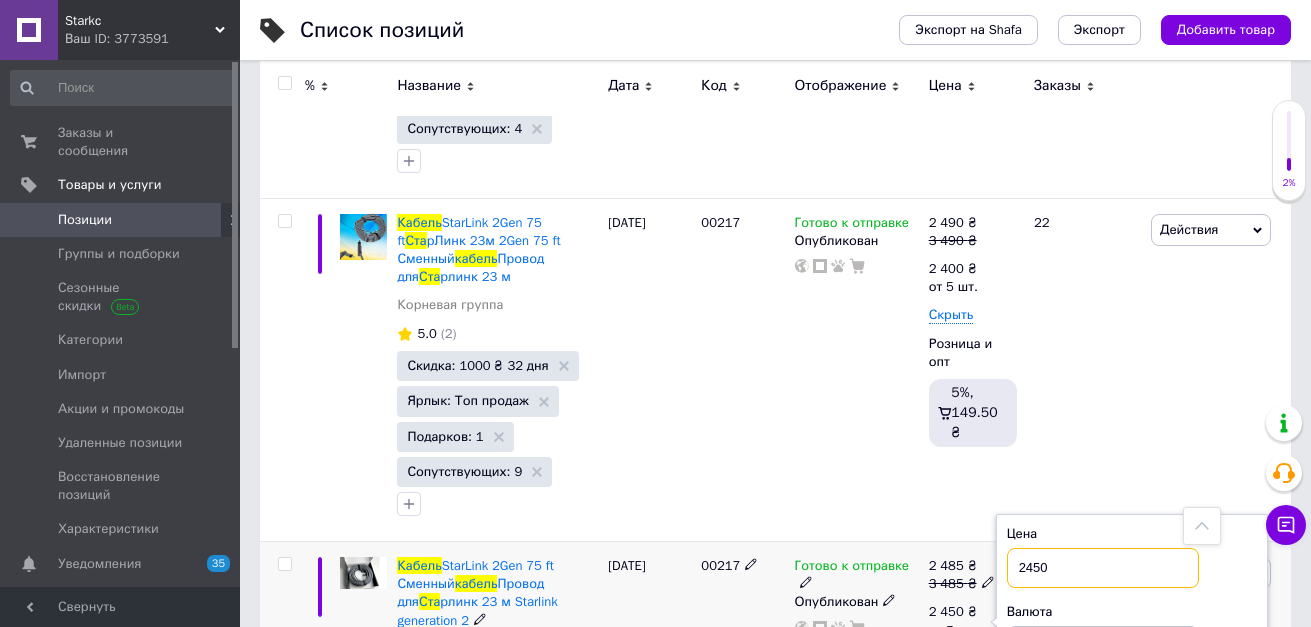 scroll, scrollTop: 2300, scrollLeft: 0, axis: vertical 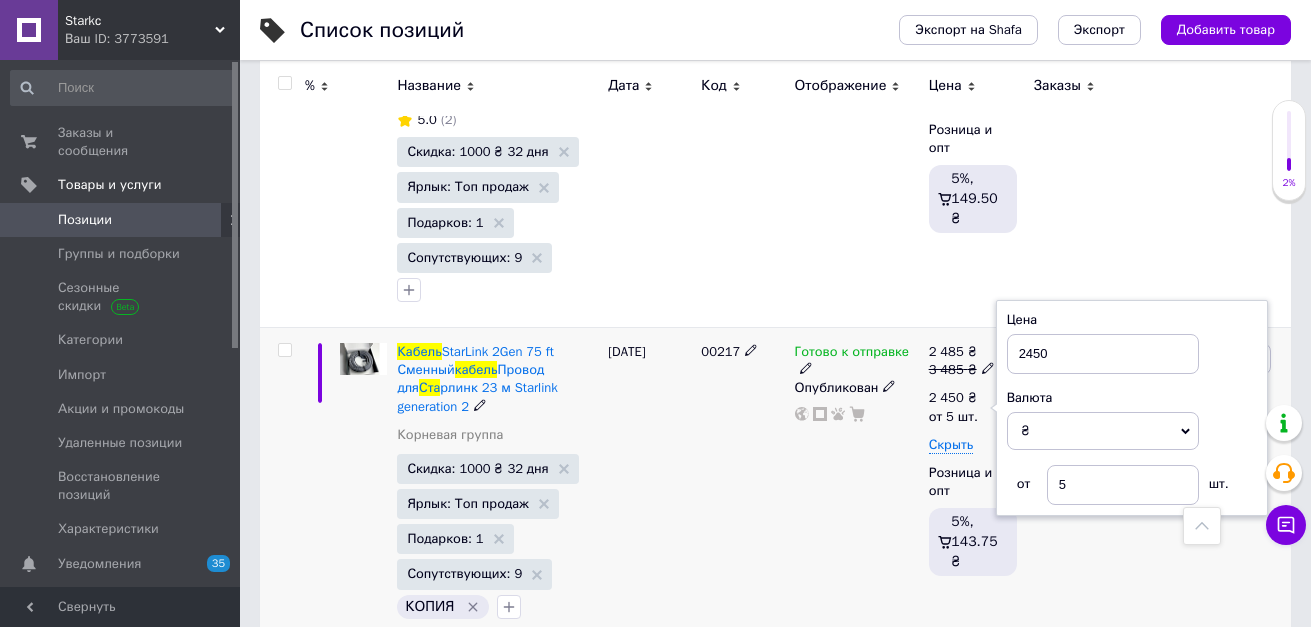 click on "Готово к отправке Опубликован" at bounding box center (857, 485) 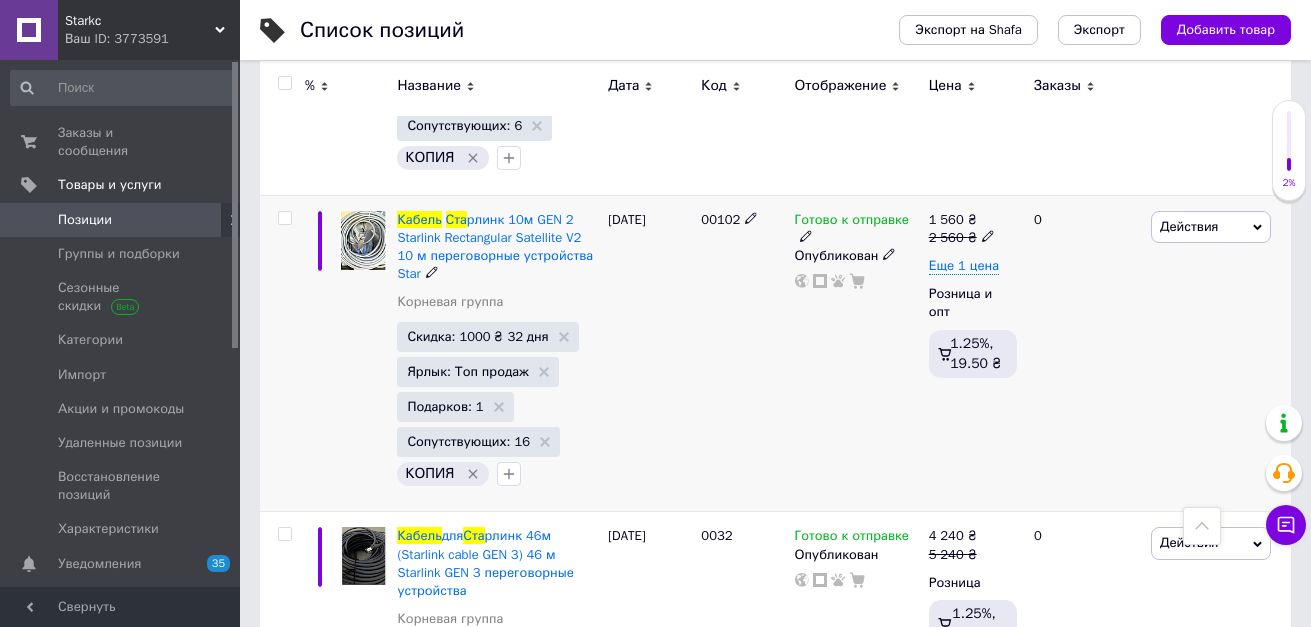 scroll, scrollTop: 4100, scrollLeft: 0, axis: vertical 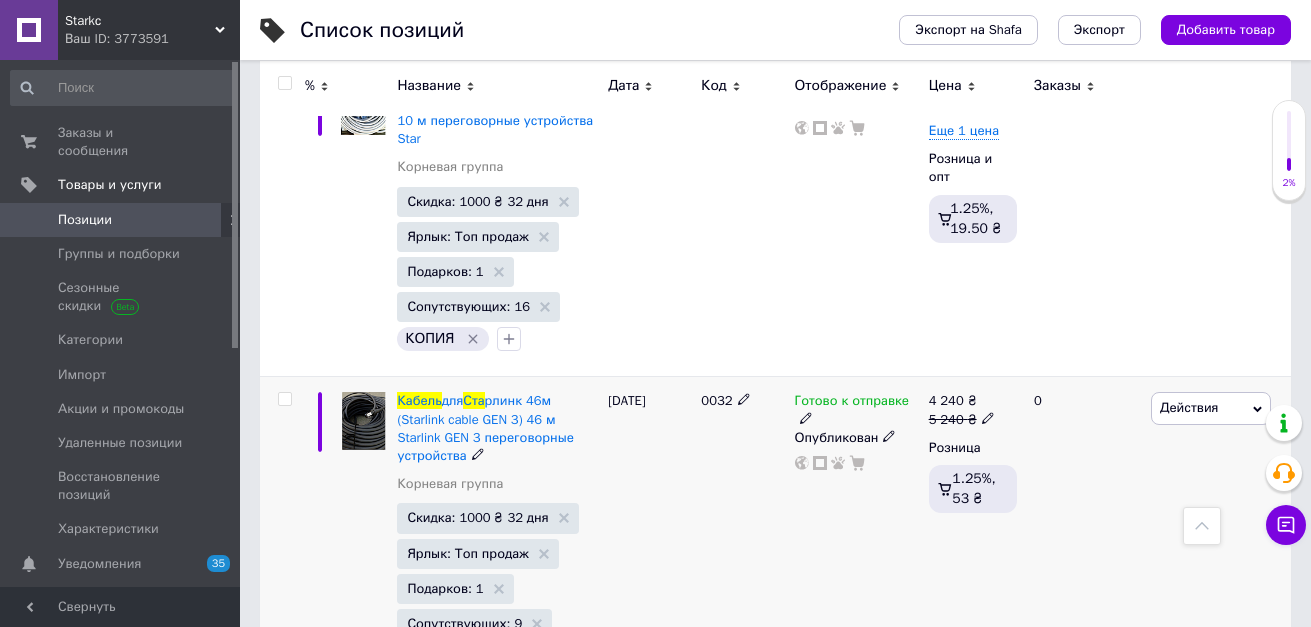 click 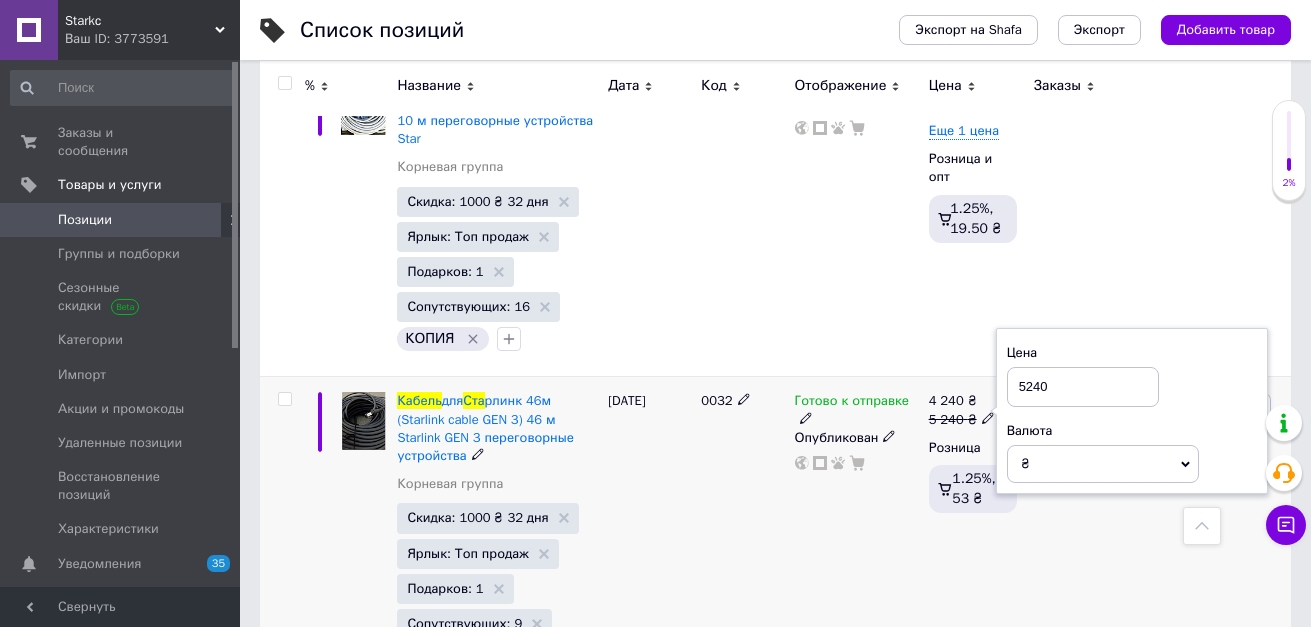 click on "5240" at bounding box center (1083, 387) 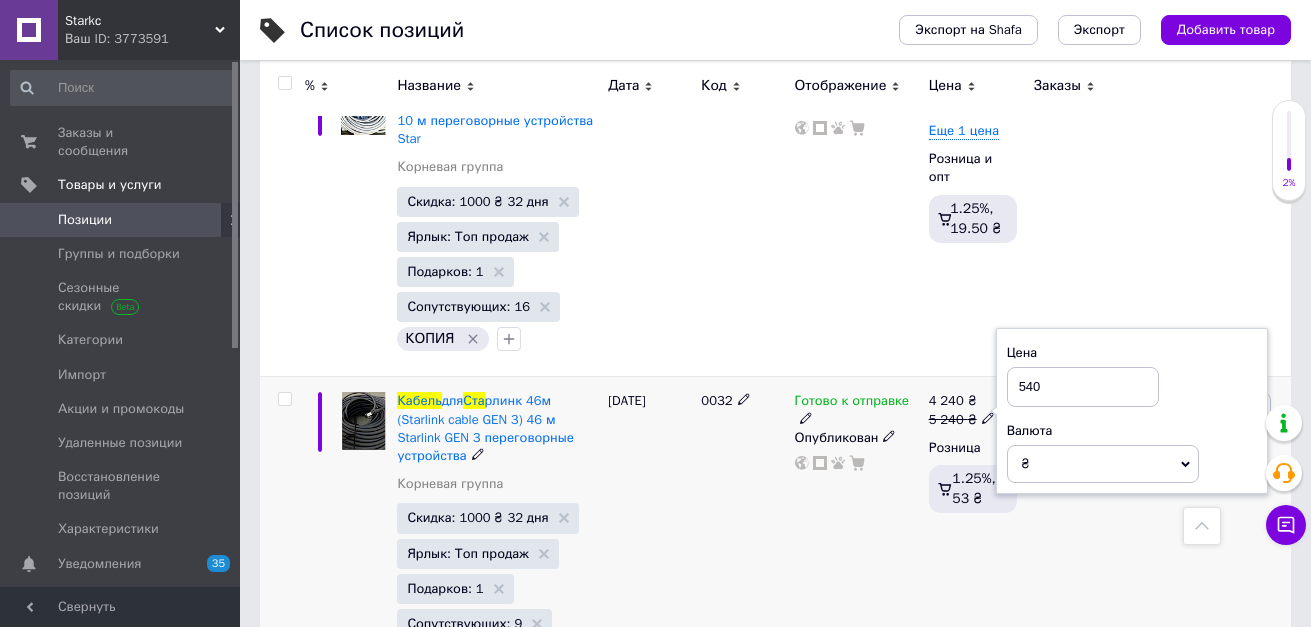 type on "5140" 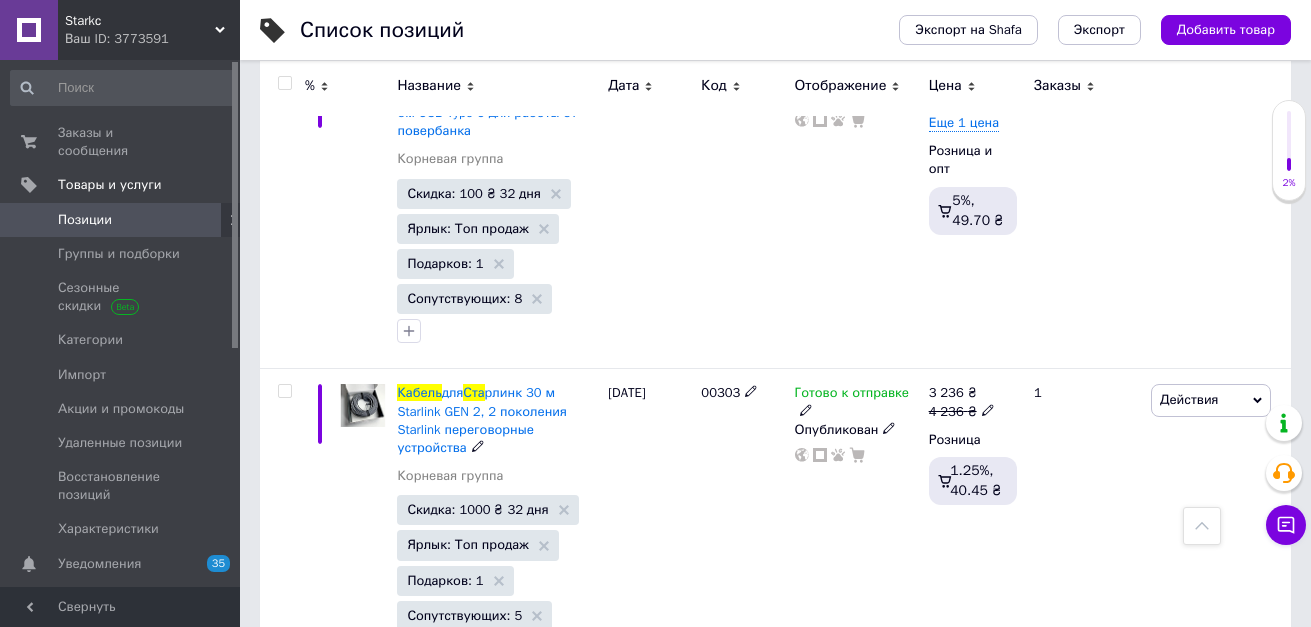 scroll, scrollTop: 5400, scrollLeft: 0, axis: vertical 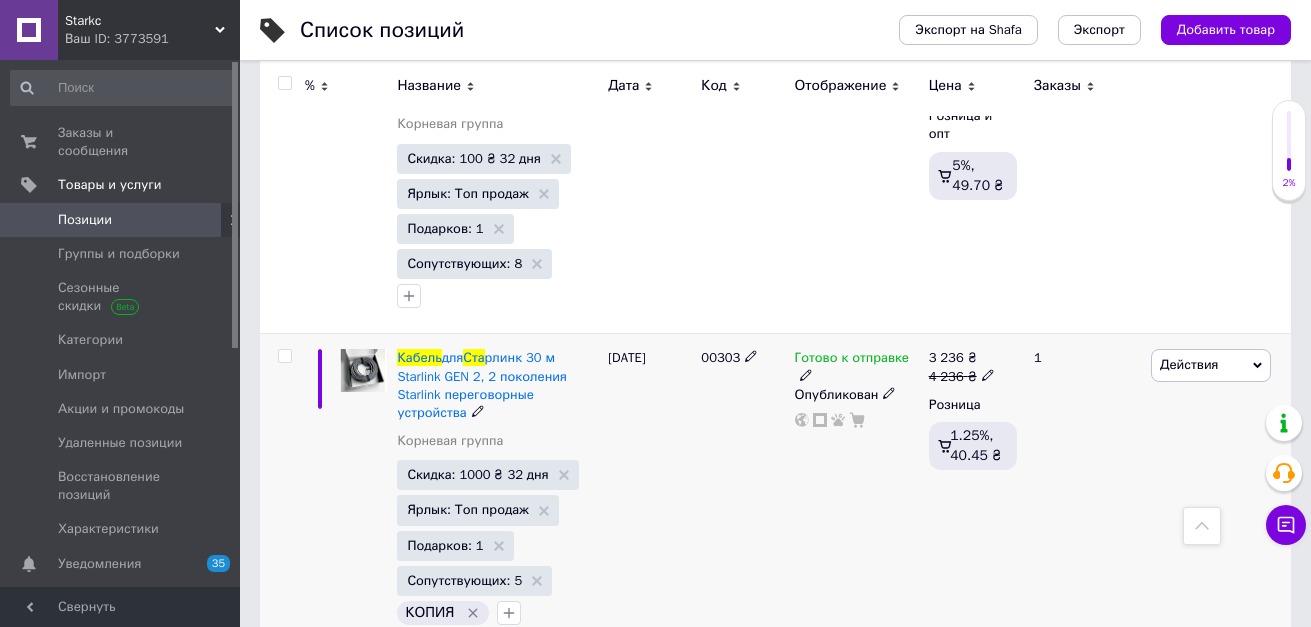 click 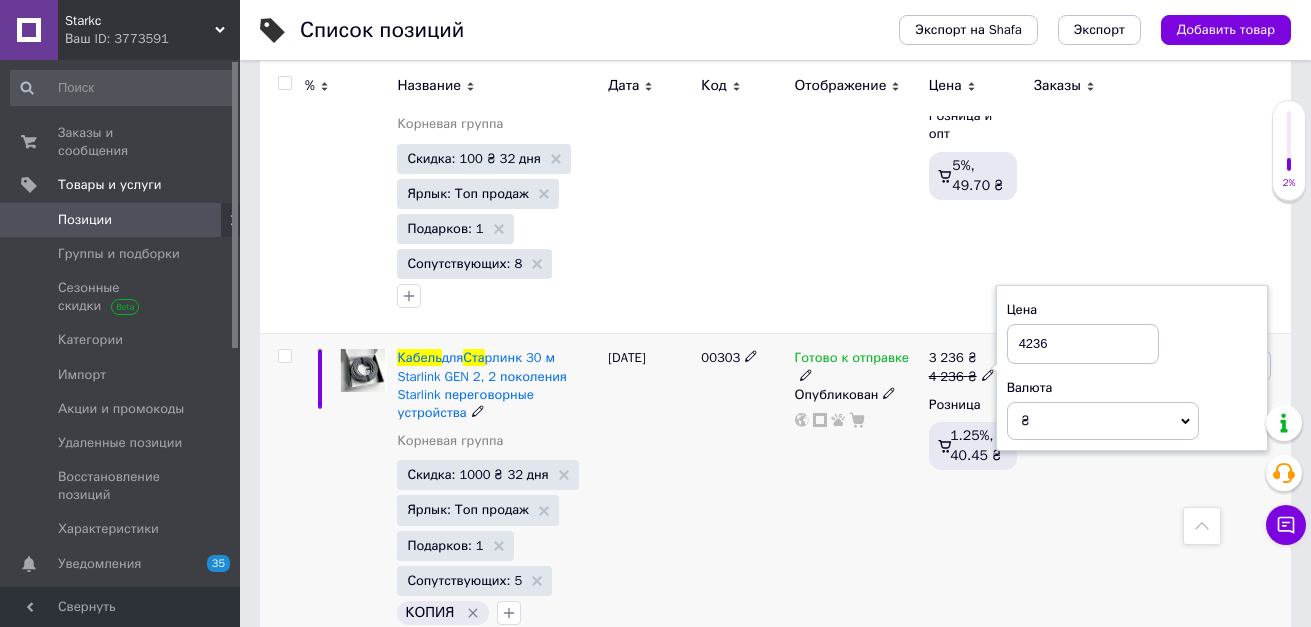 click on "4236" at bounding box center [1083, 344] 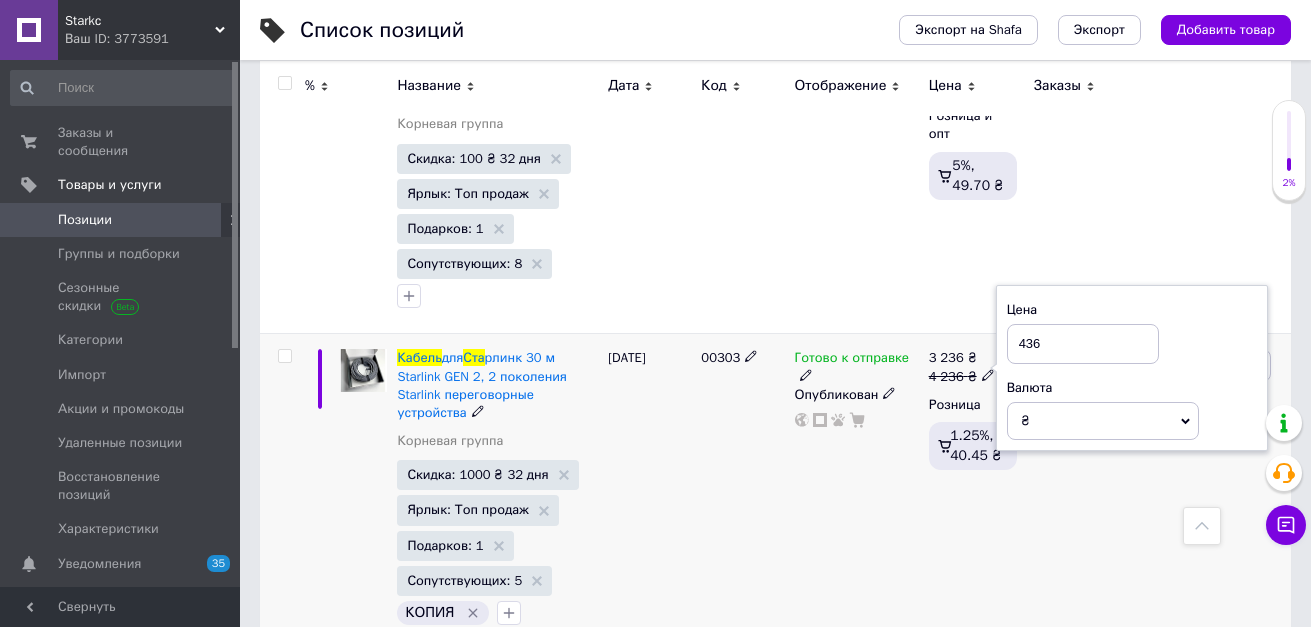 type on "4136" 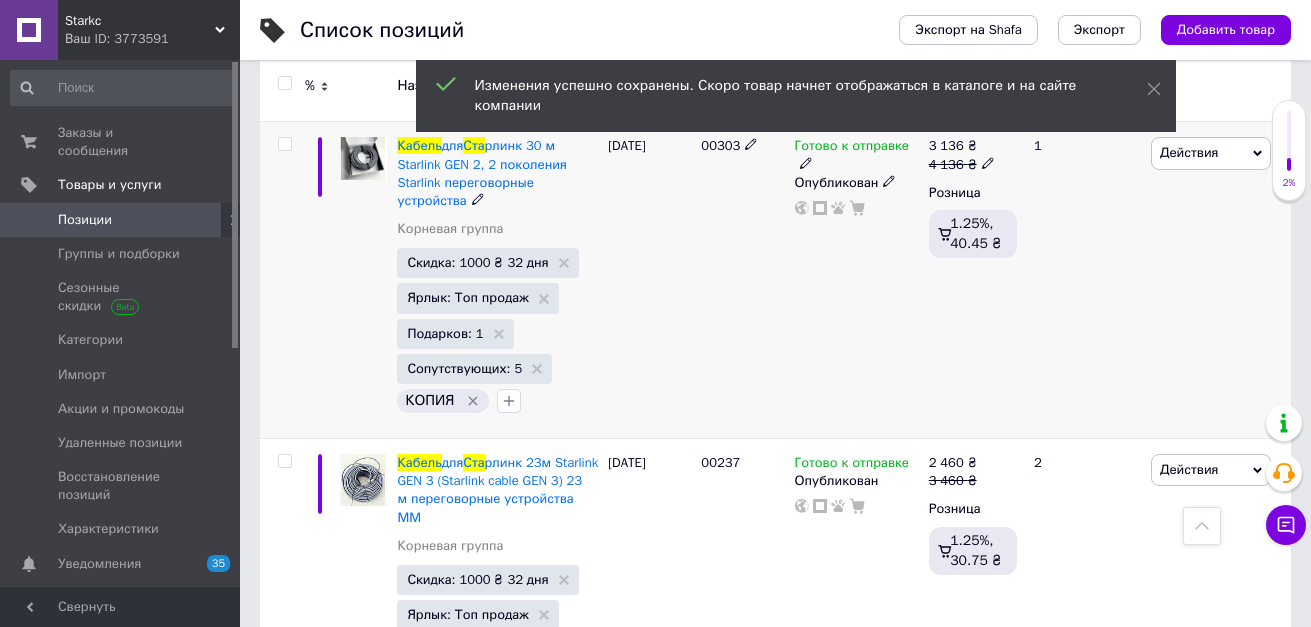 scroll, scrollTop: 5700, scrollLeft: 0, axis: vertical 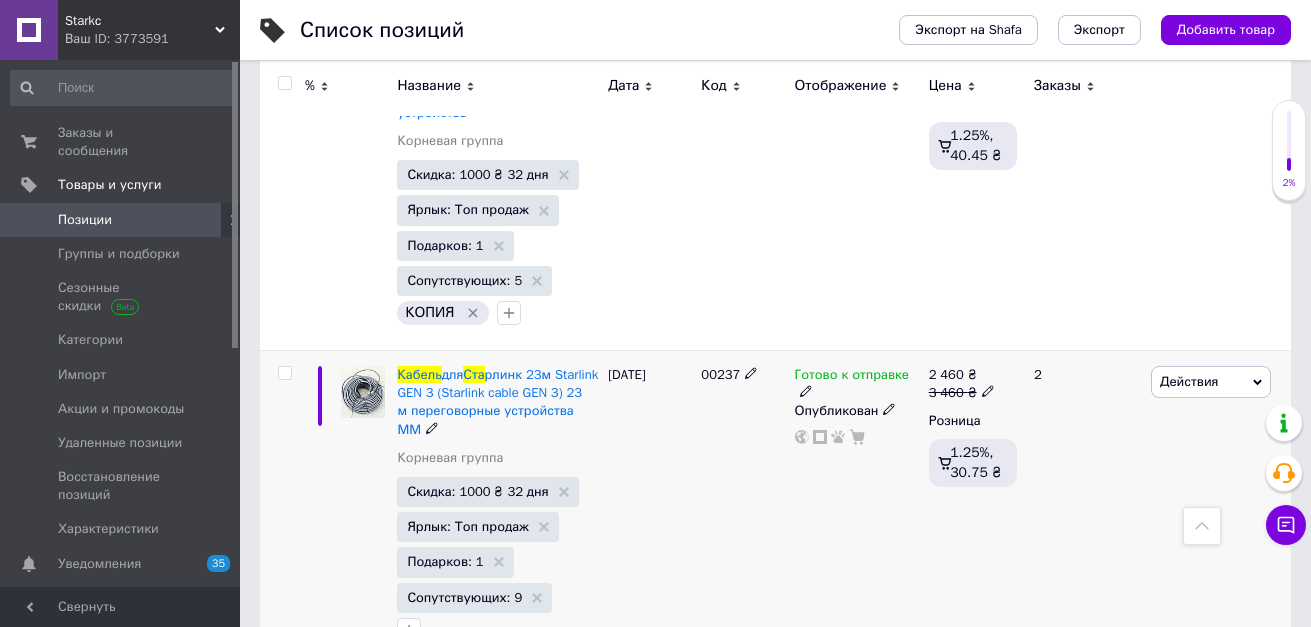 click 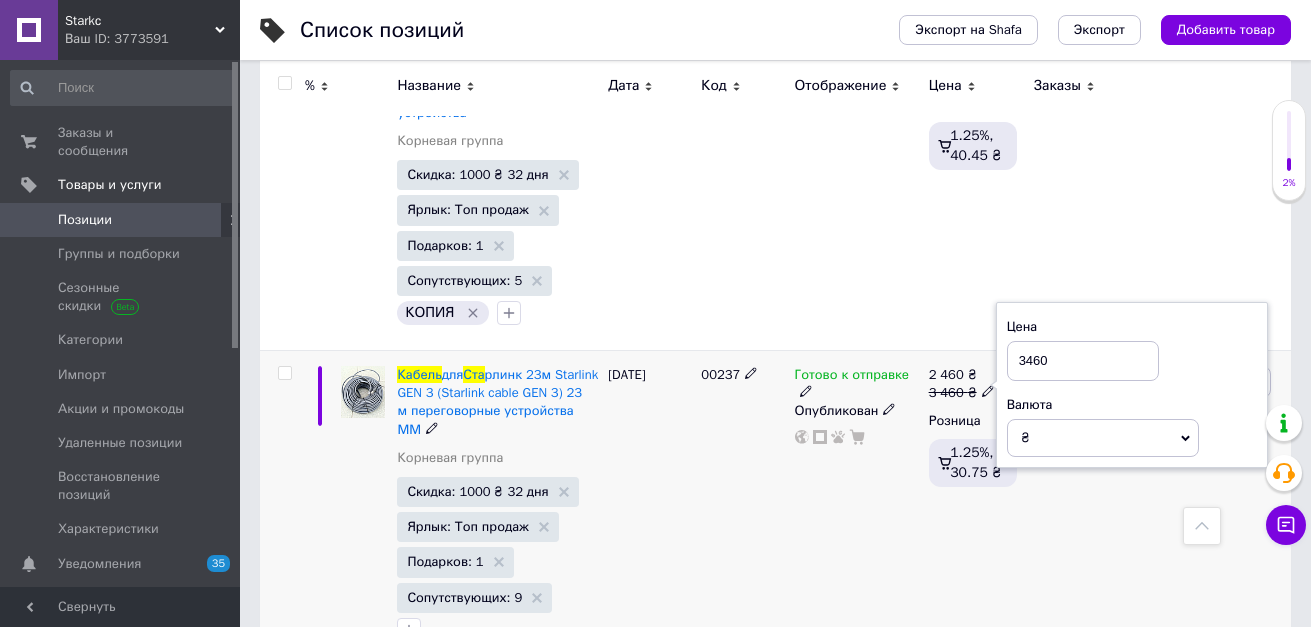 click on "3460" at bounding box center (1083, 361) 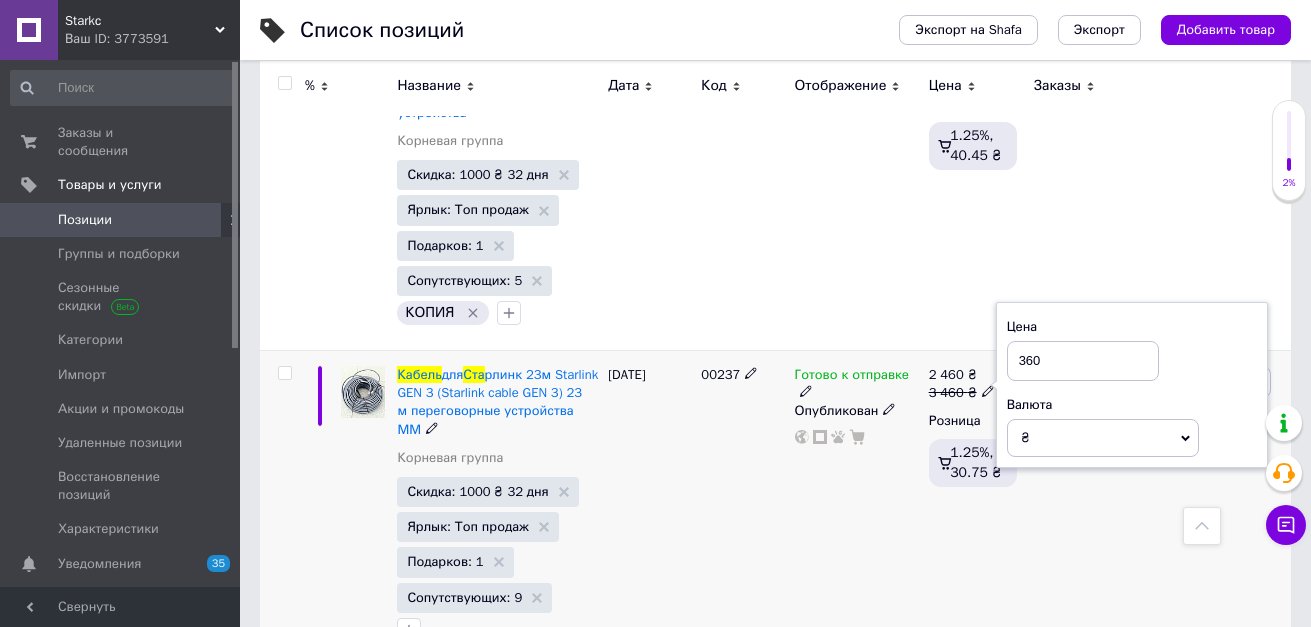 type on "3360" 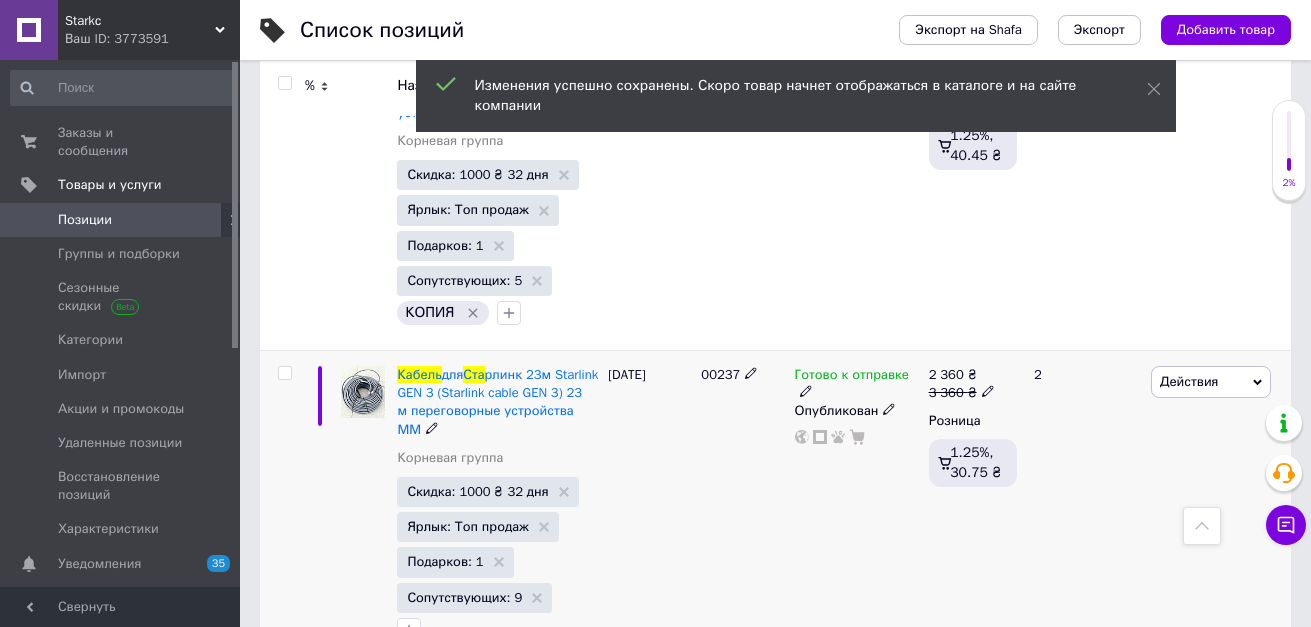 click 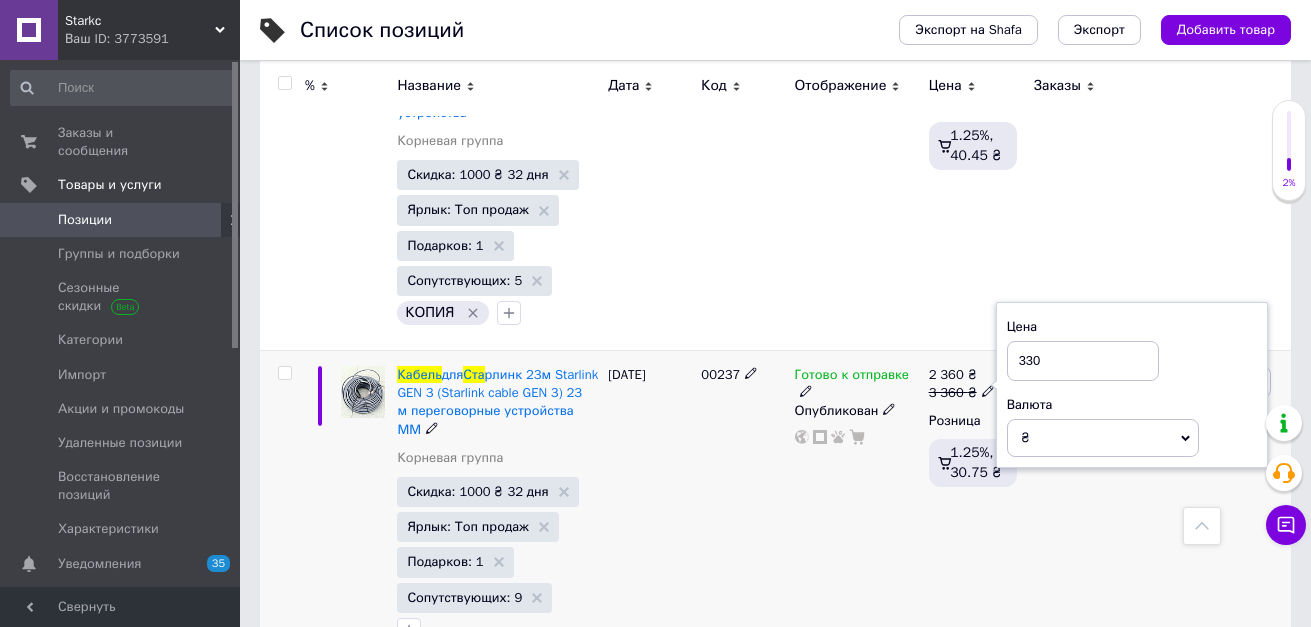 type on "3300" 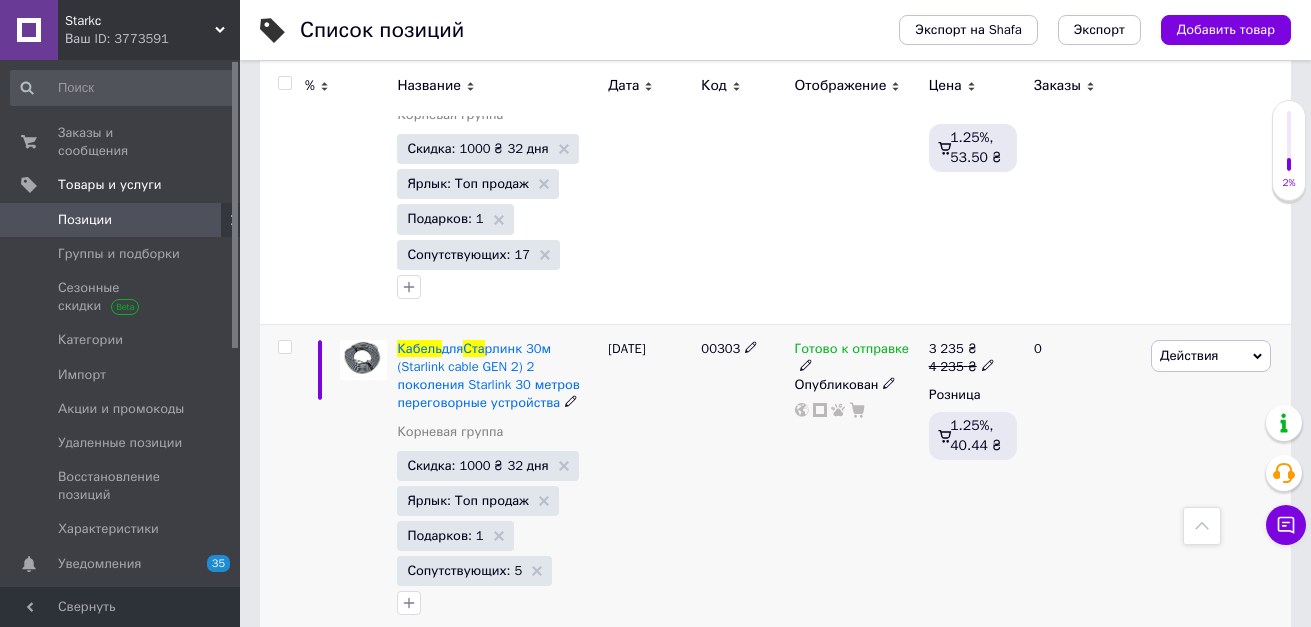 scroll, scrollTop: 7000, scrollLeft: 0, axis: vertical 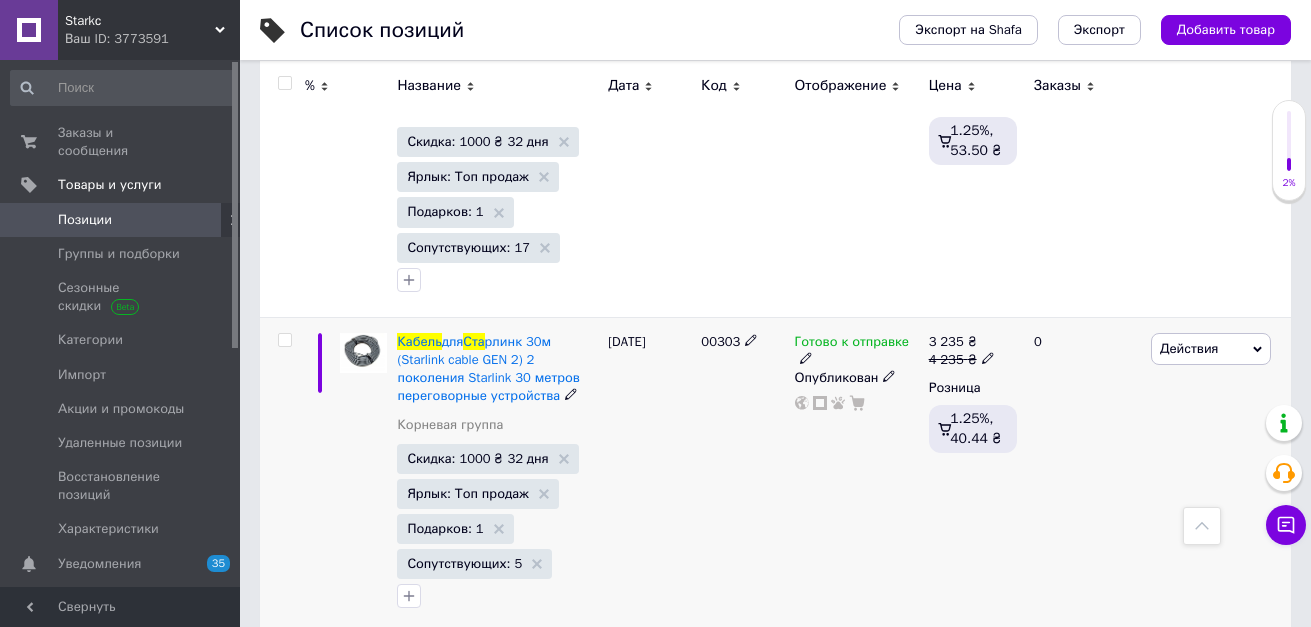 click 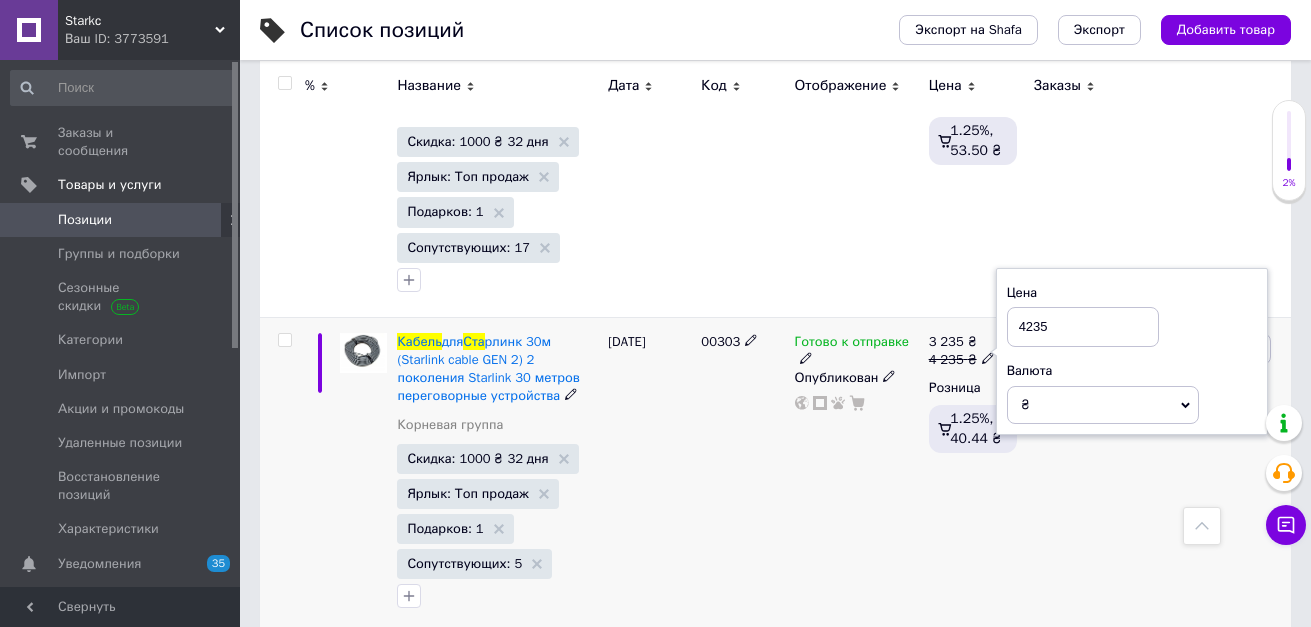 click on "4235" at bounding box center (1083, 327) 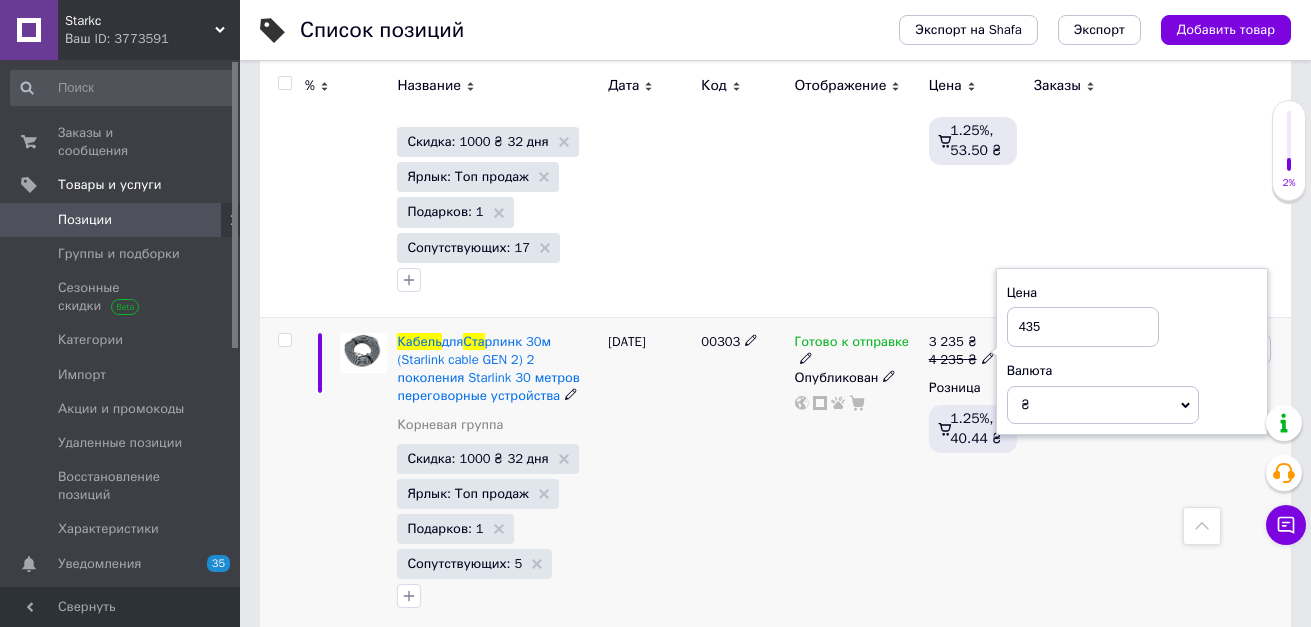 type on "4135" 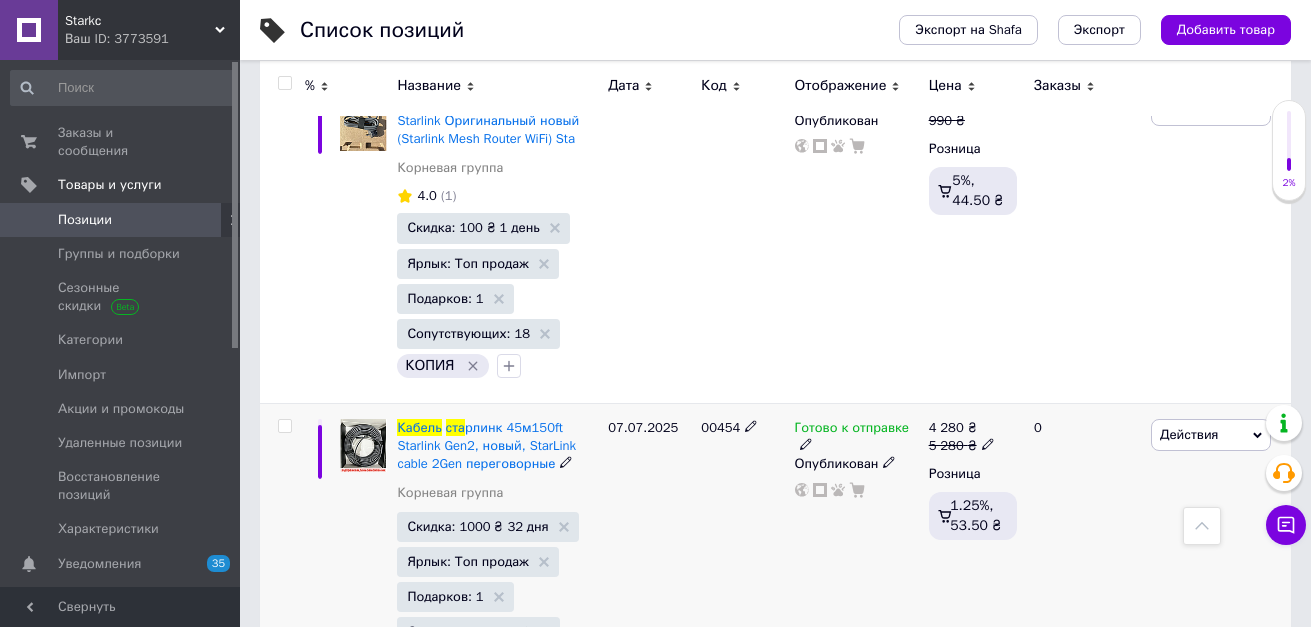 scroll, scrollTop: 10600, scrollLeft: 0, axis: vertical 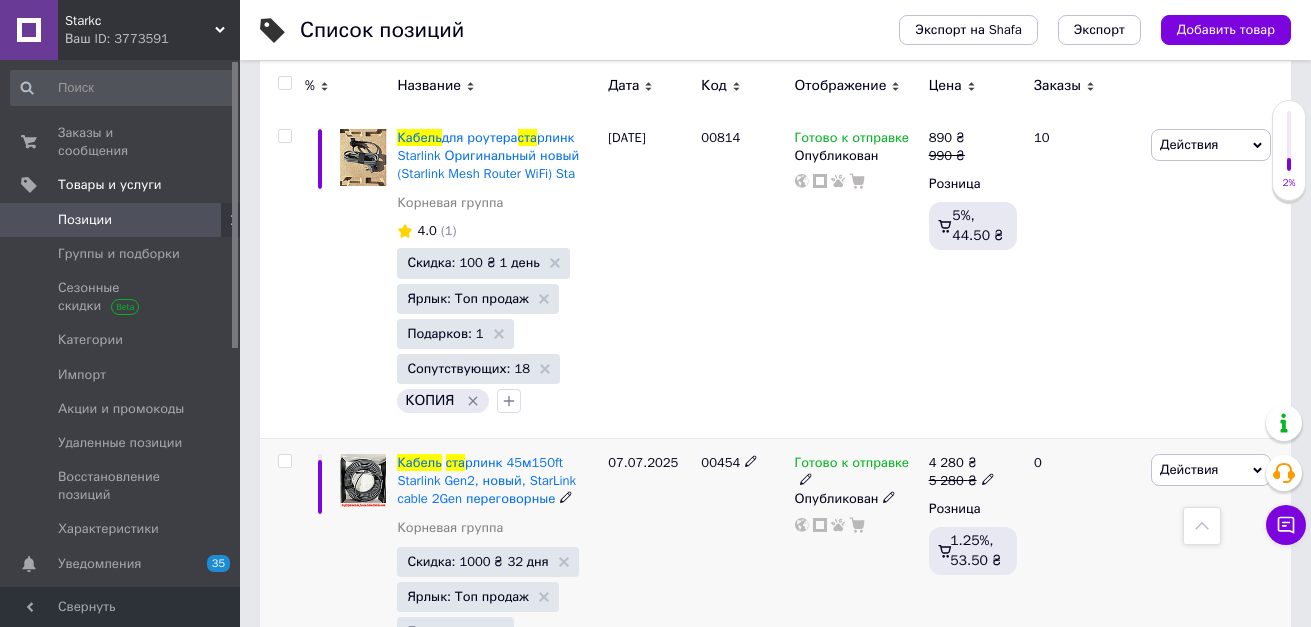 click on "Готово к отправке" at bounding box center [852, 465] 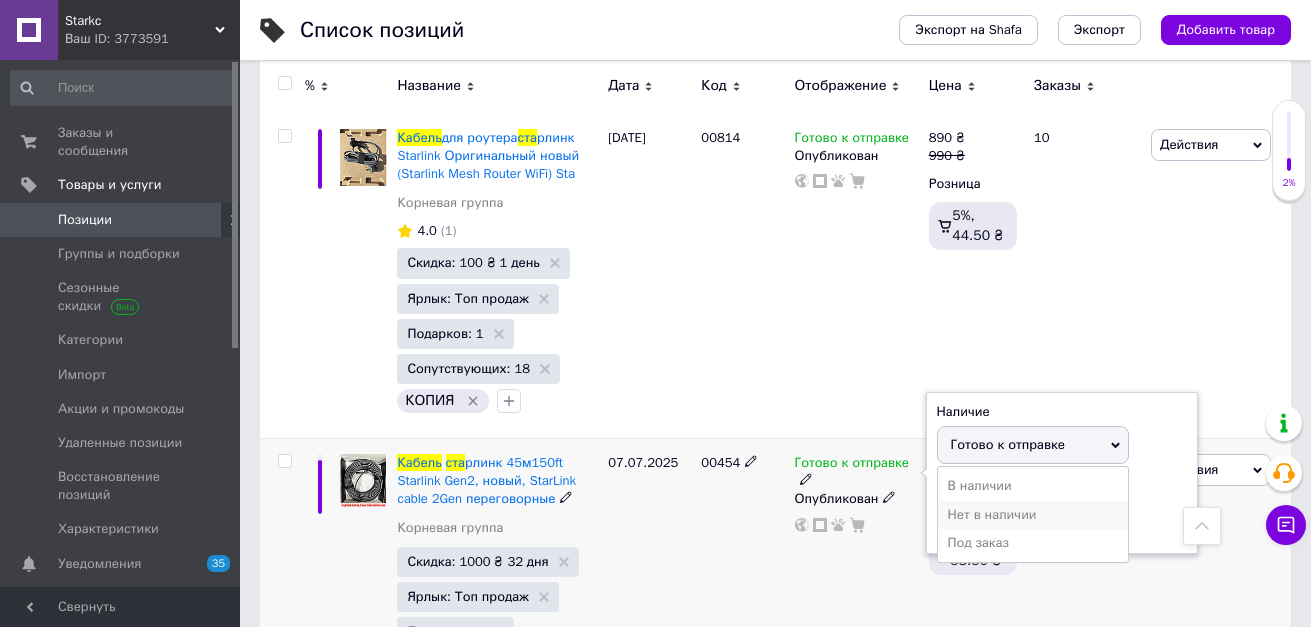 click on "Нет в наличии" at bounding box center (1033, 515) 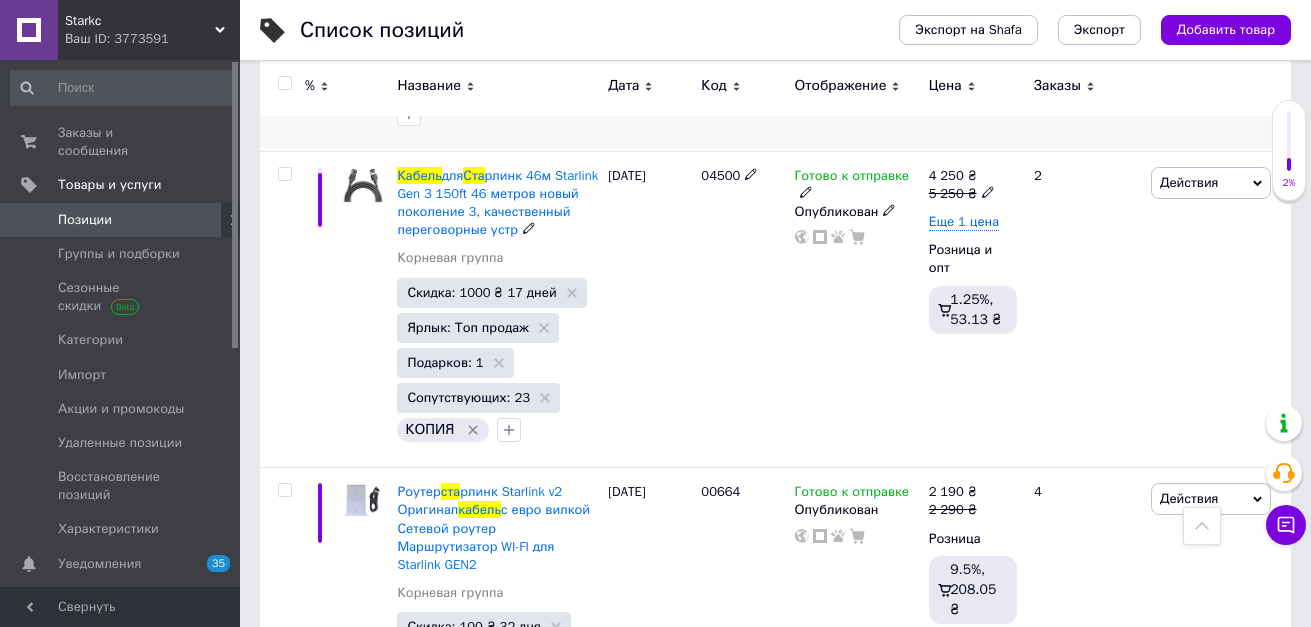 scroll, scrollTop: 11187, scrollLeft: 0, axis: vertical 